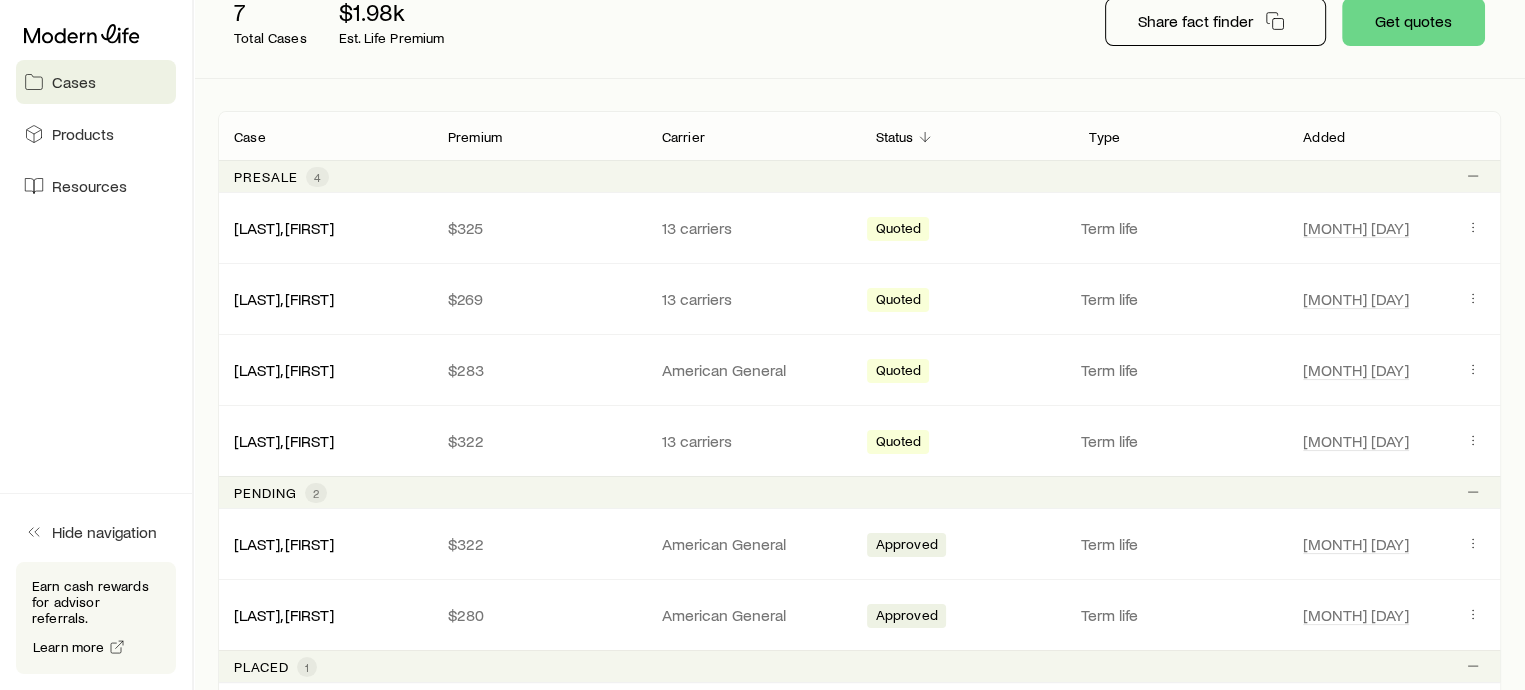 scroll, scrollTop: 272, scrollLeft: 0, axis: vertical 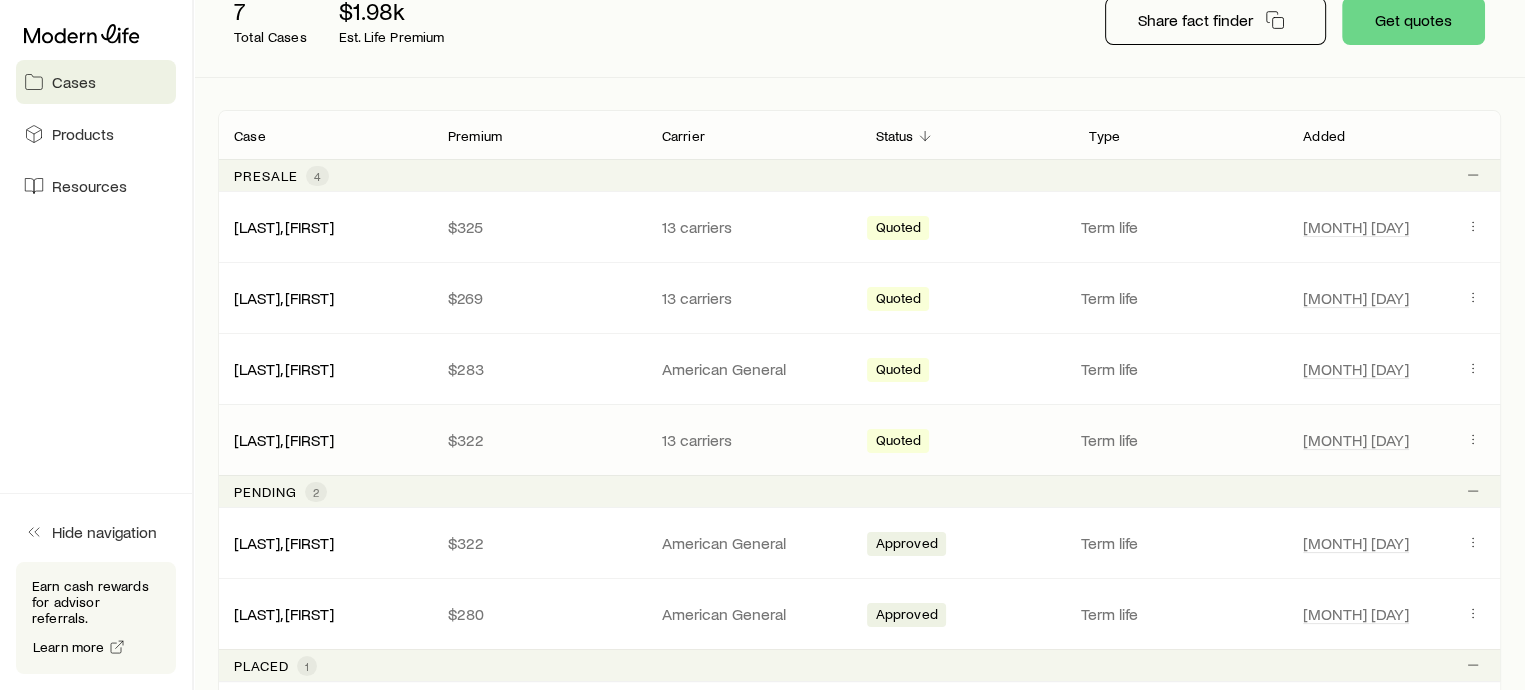 click on "13 carriers" at bounding box center [753, 440] 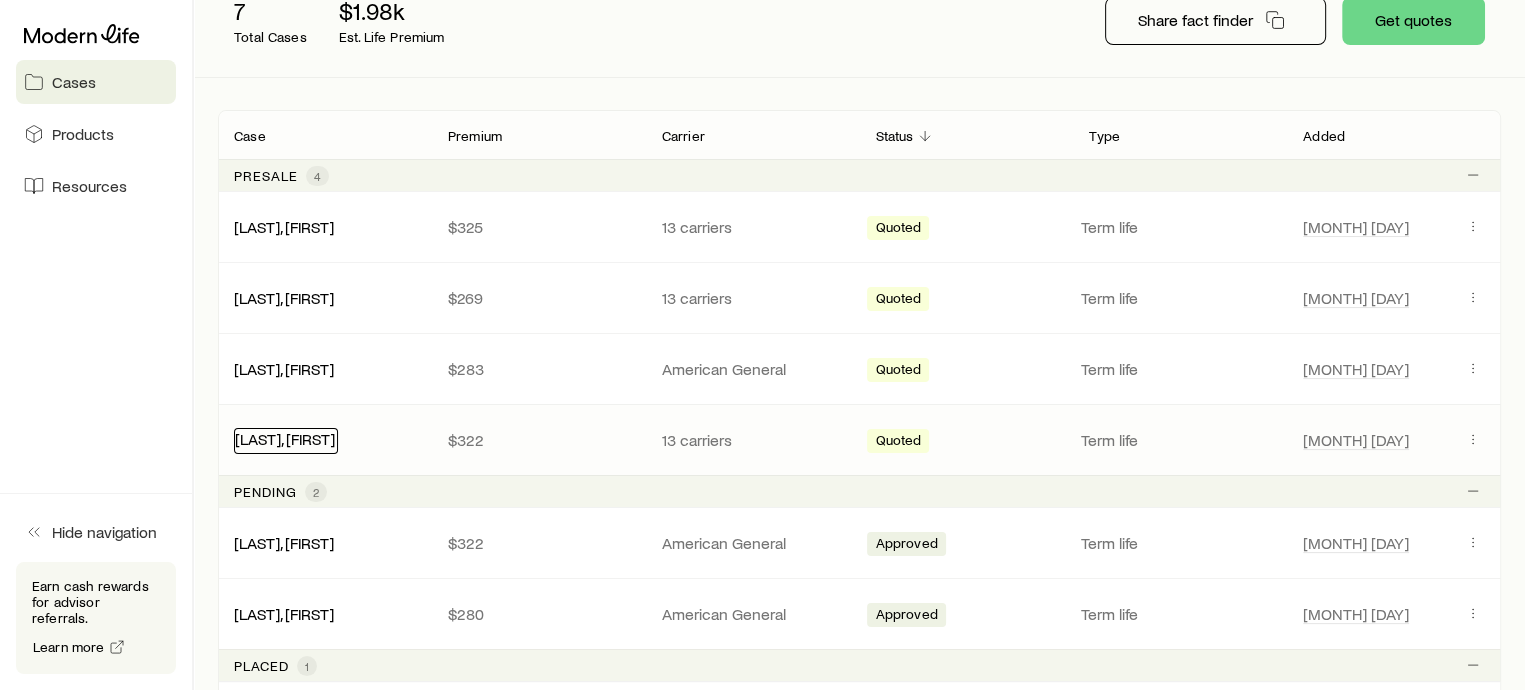 click on "[LAST], [FIRST]" at bounding box center (285, 438) 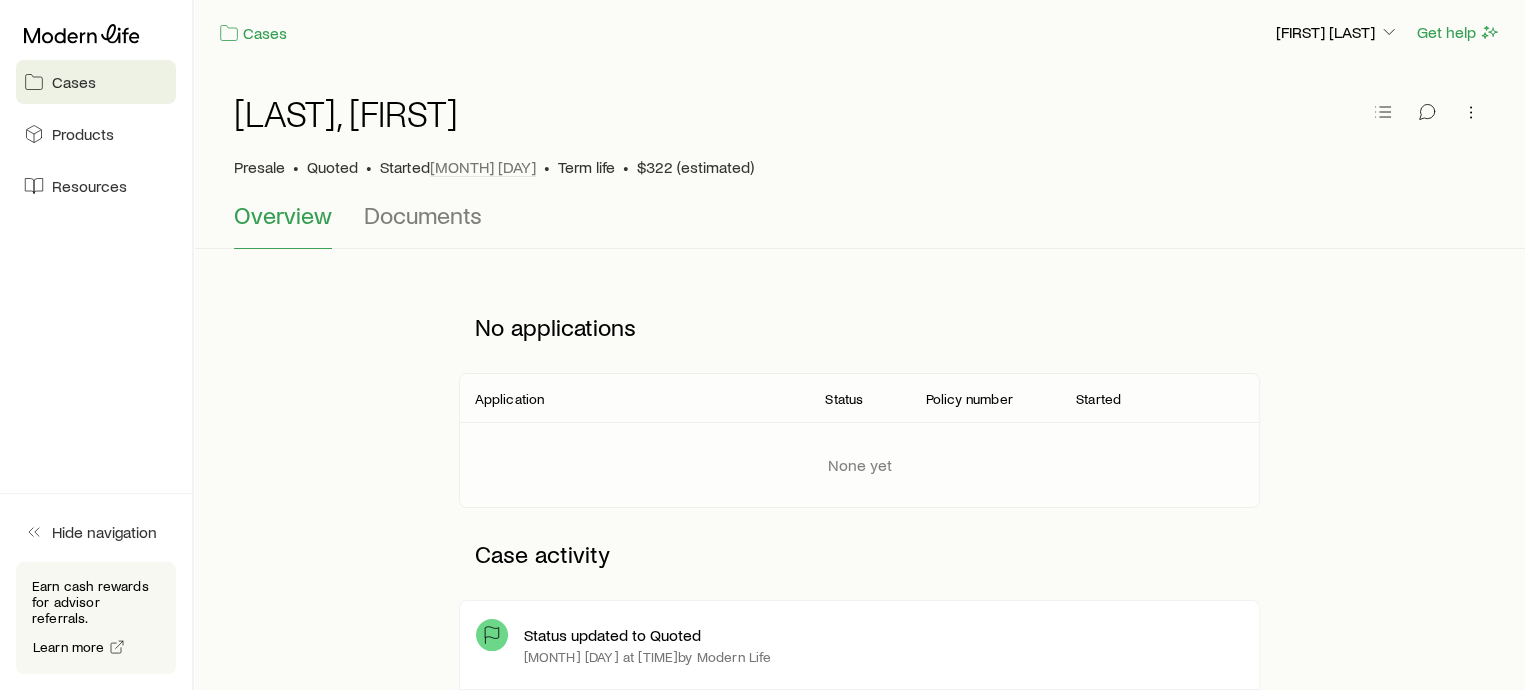 scroll, scrollTop: 0, scrollLeft: 0, axis: both 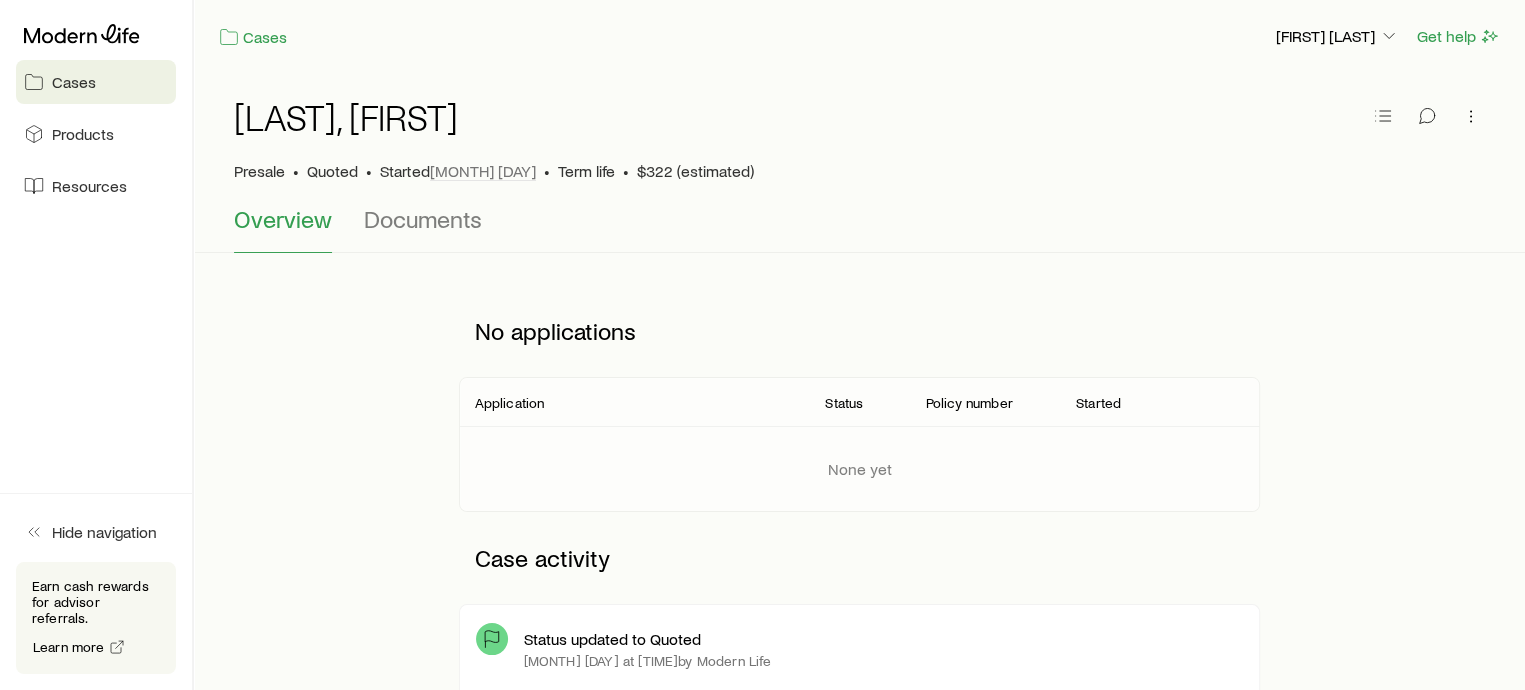 click on "No applications" at bounding box center [860, 331] 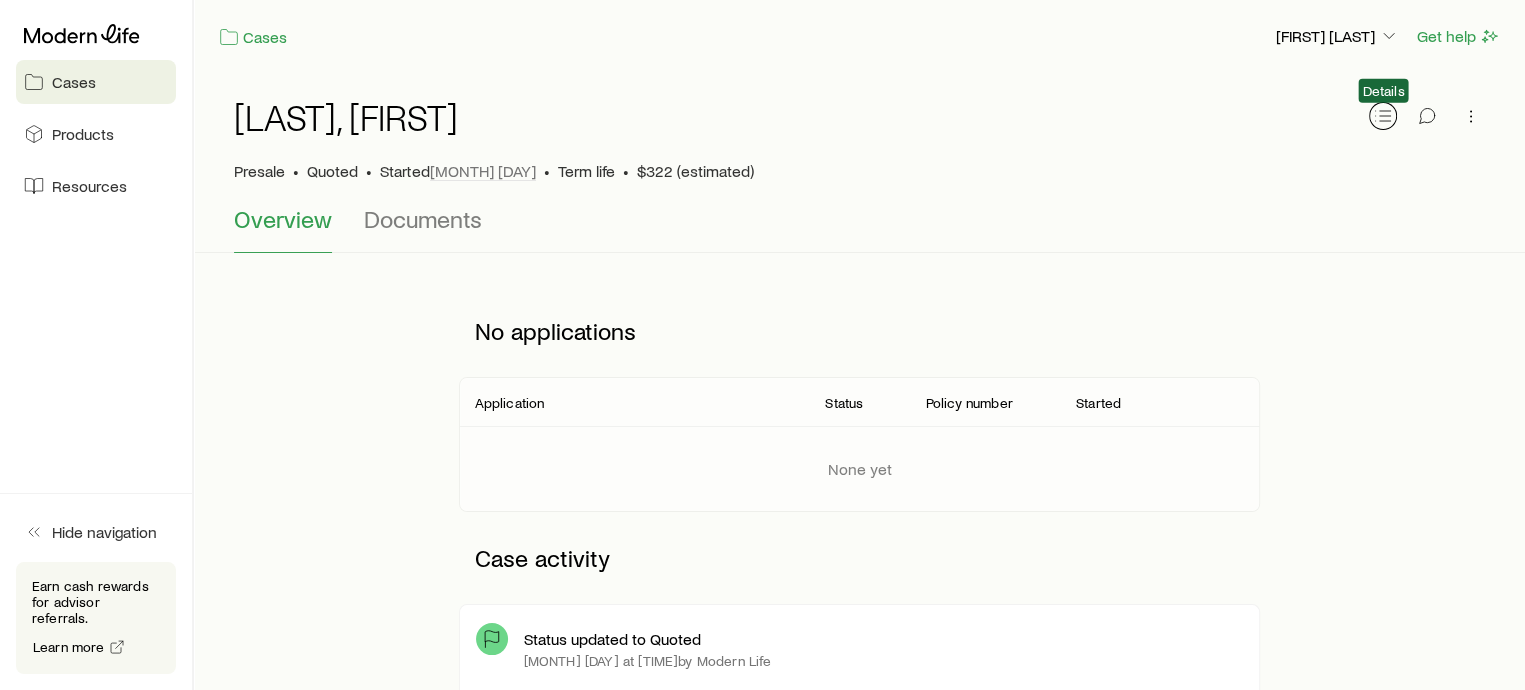 click 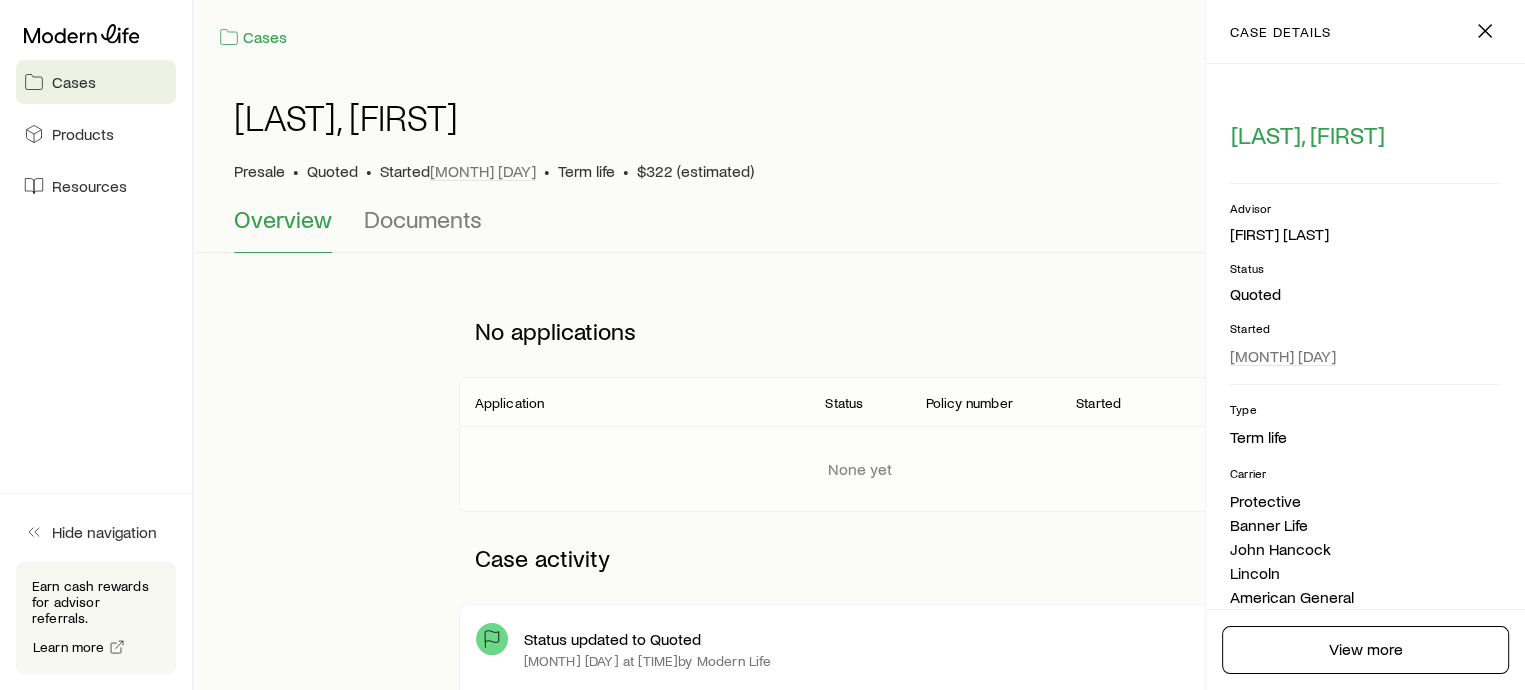 click on "Overview Documents" at bounding box center [859, 229] 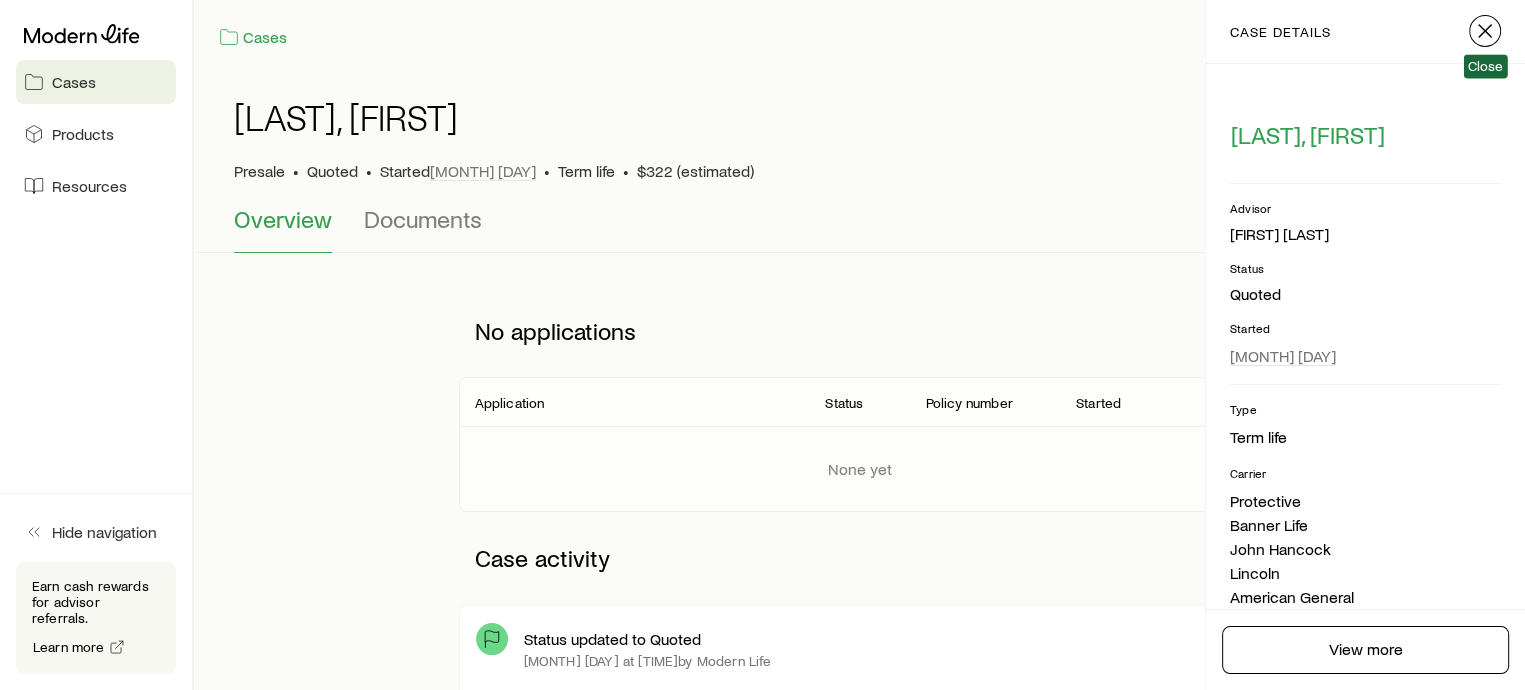 click 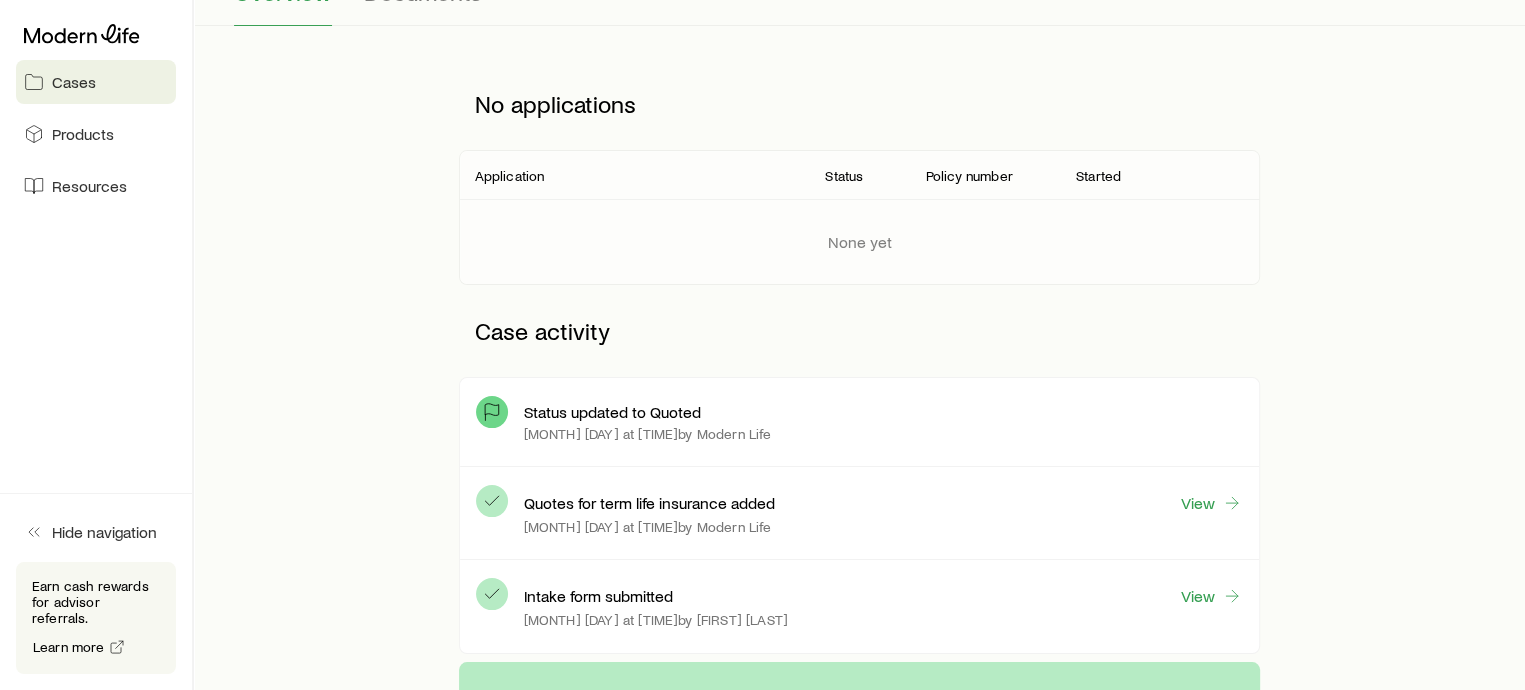 scroll, scrollTop: 0, scrollLeft: 0, axis: both 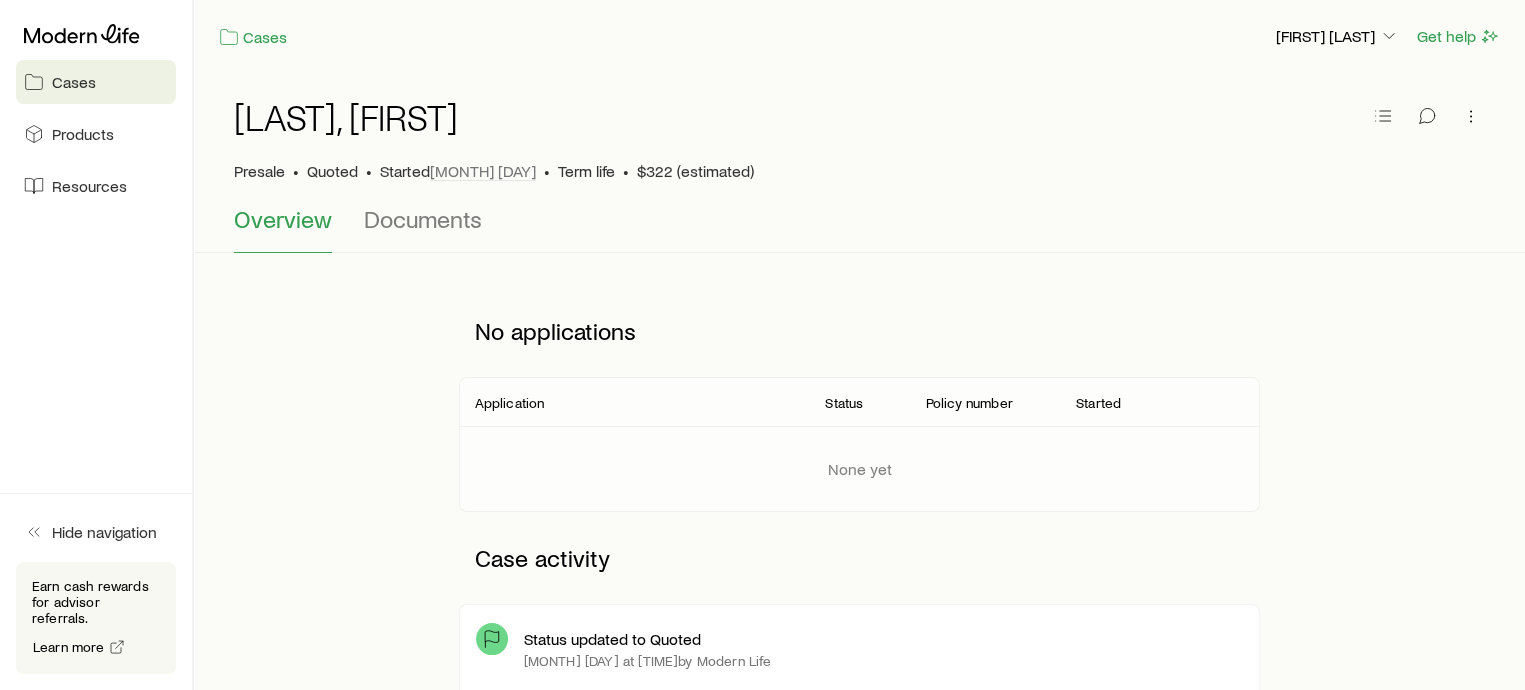 click on "Cases" at bounding box center (74, 82) 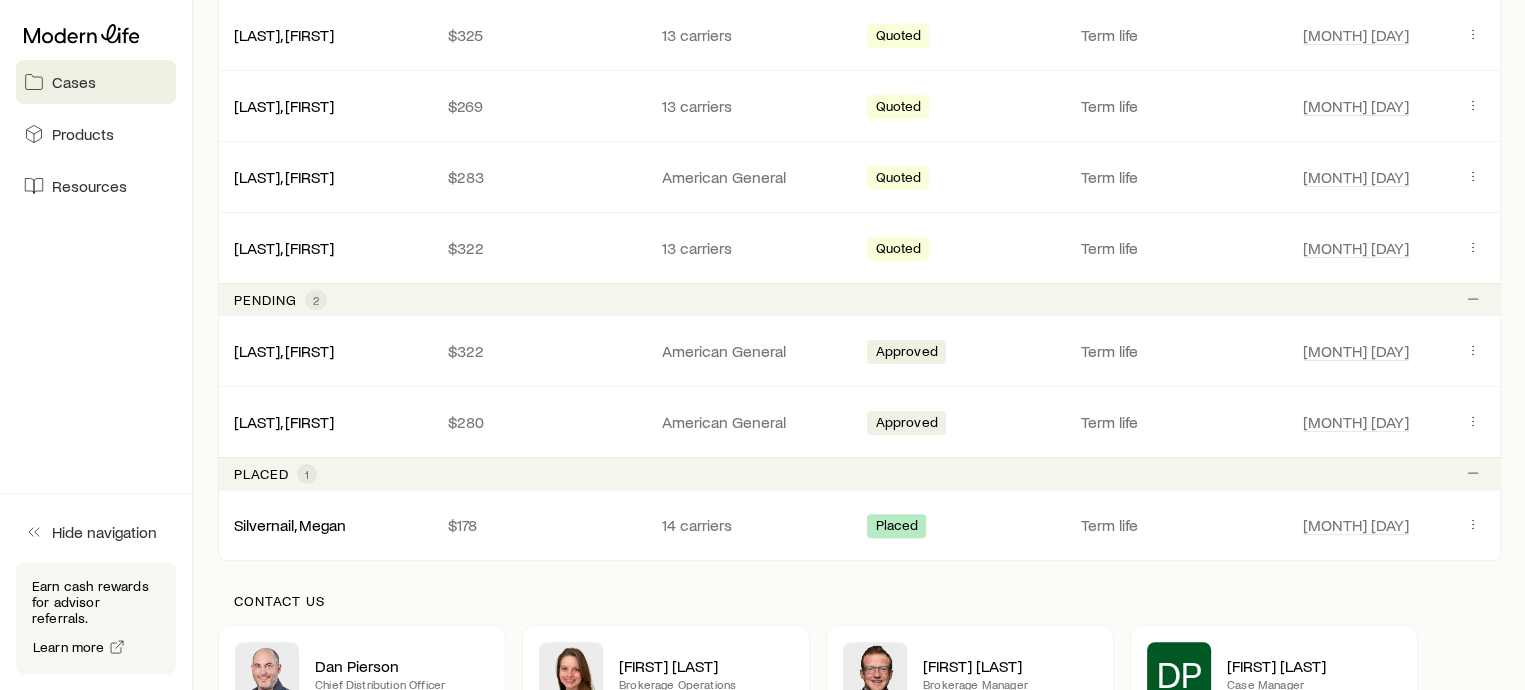 scroll, scrollTop: 464, scrollLeft: 0, axis: vertical 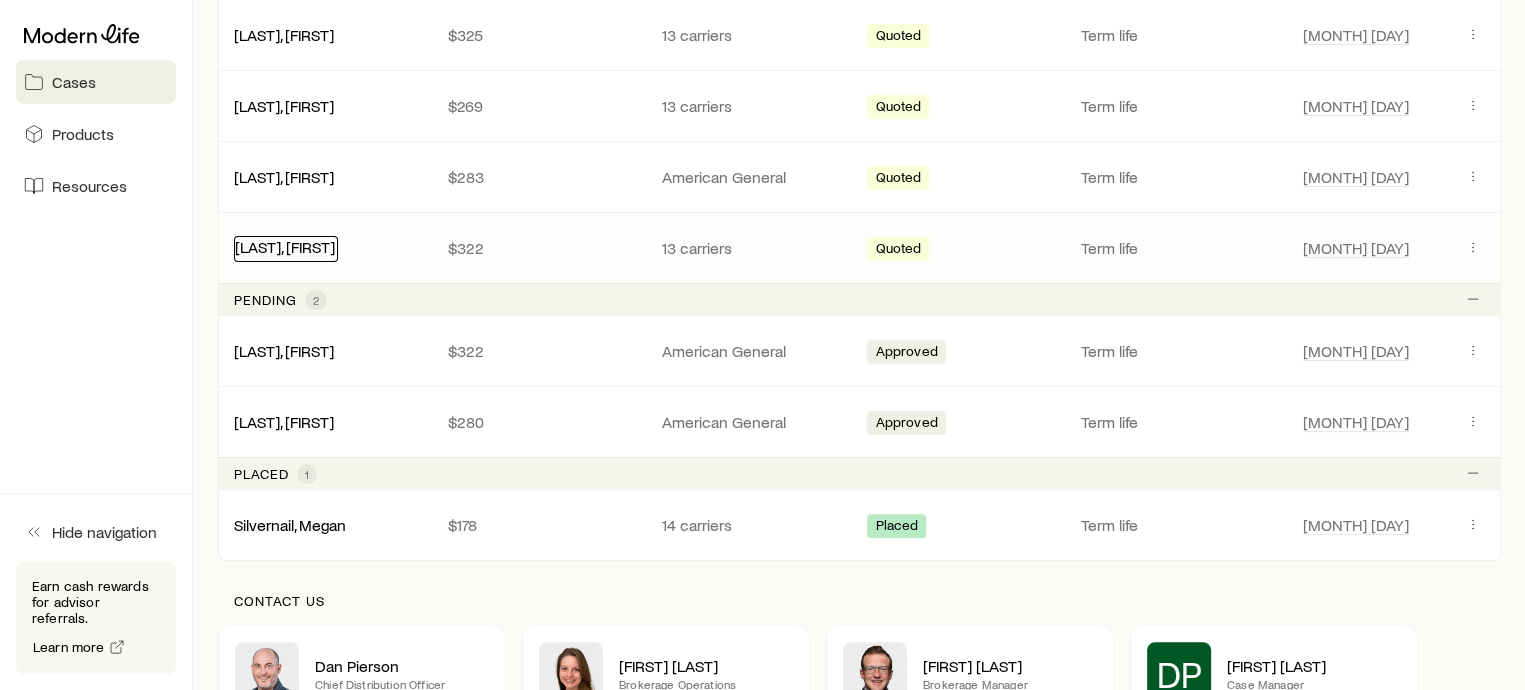 click on "[LAST], [FIRST]" at bounding box center (285, 246) 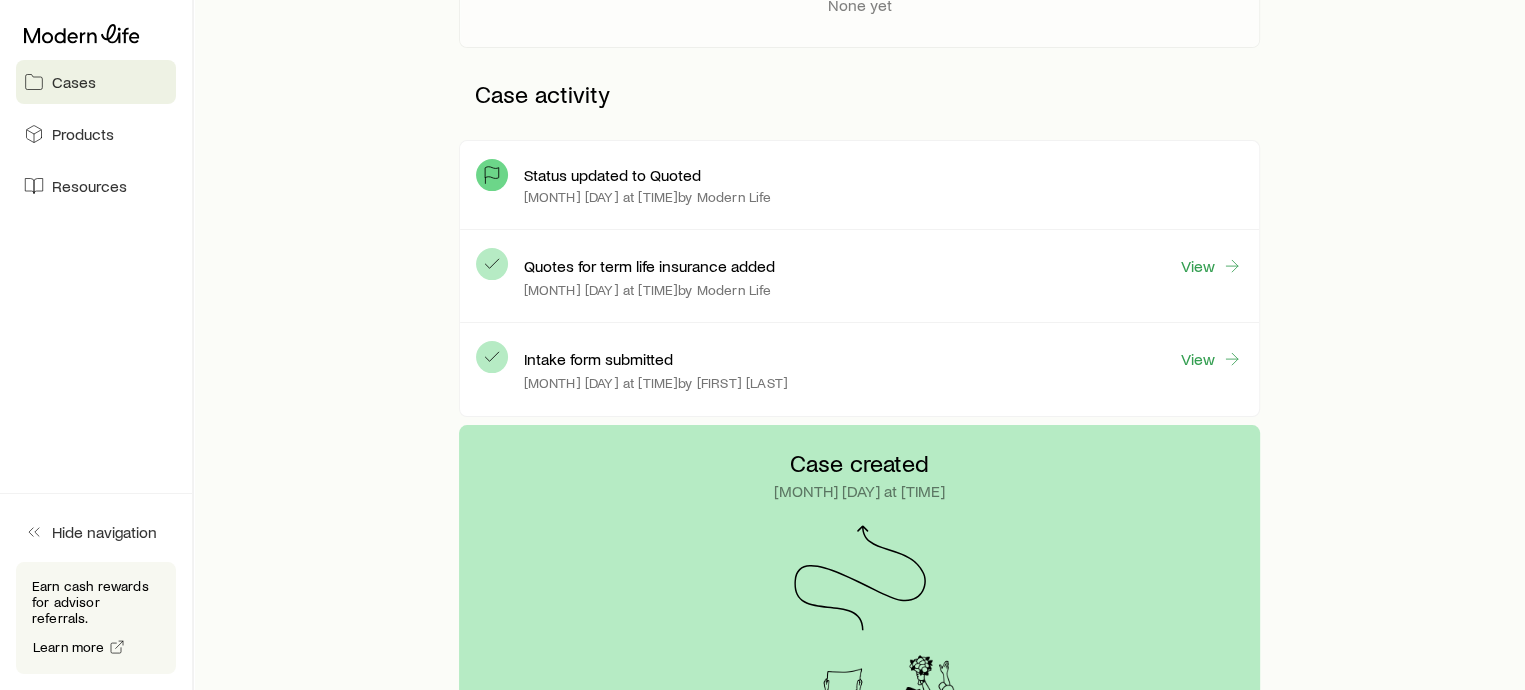 scroll, scrollTop: 0, scrollLeft: 0, axis: both 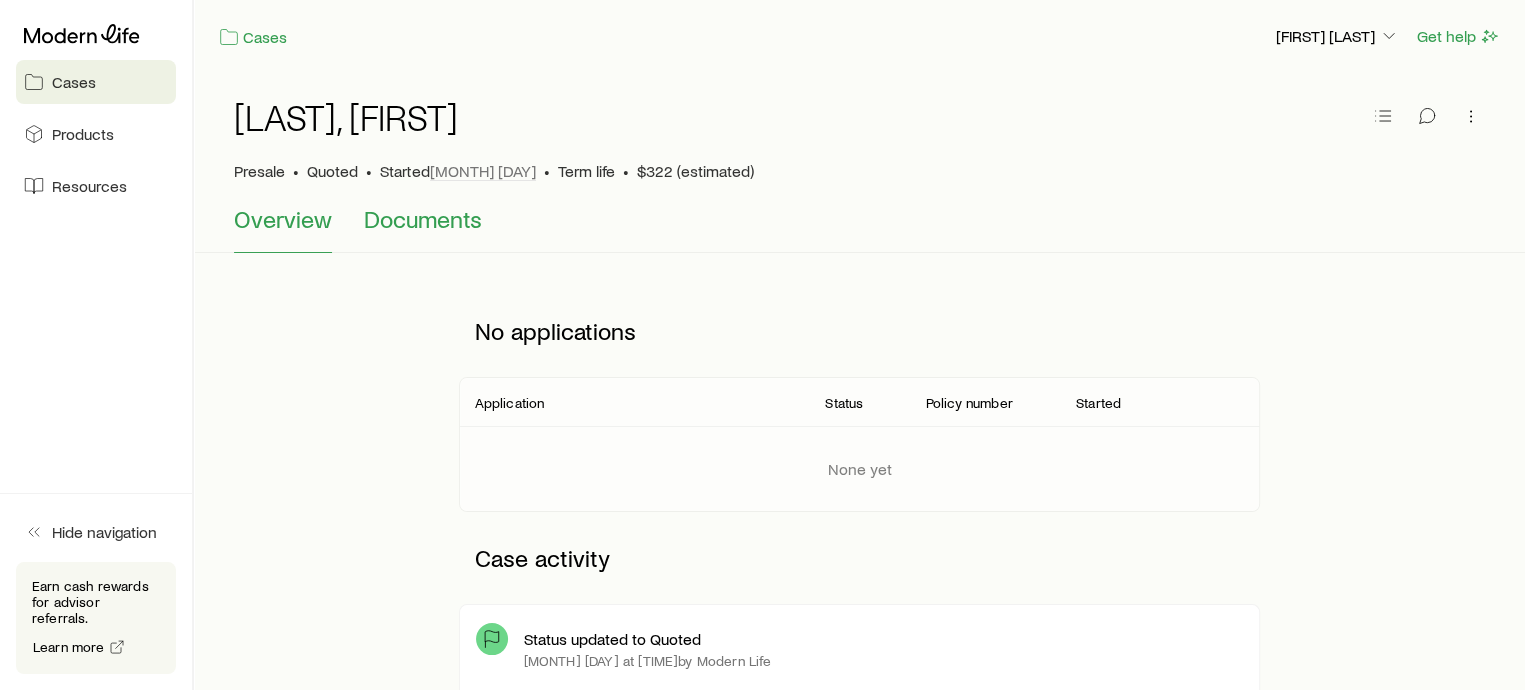 click on "Documents" at bounding box center [423, 219] 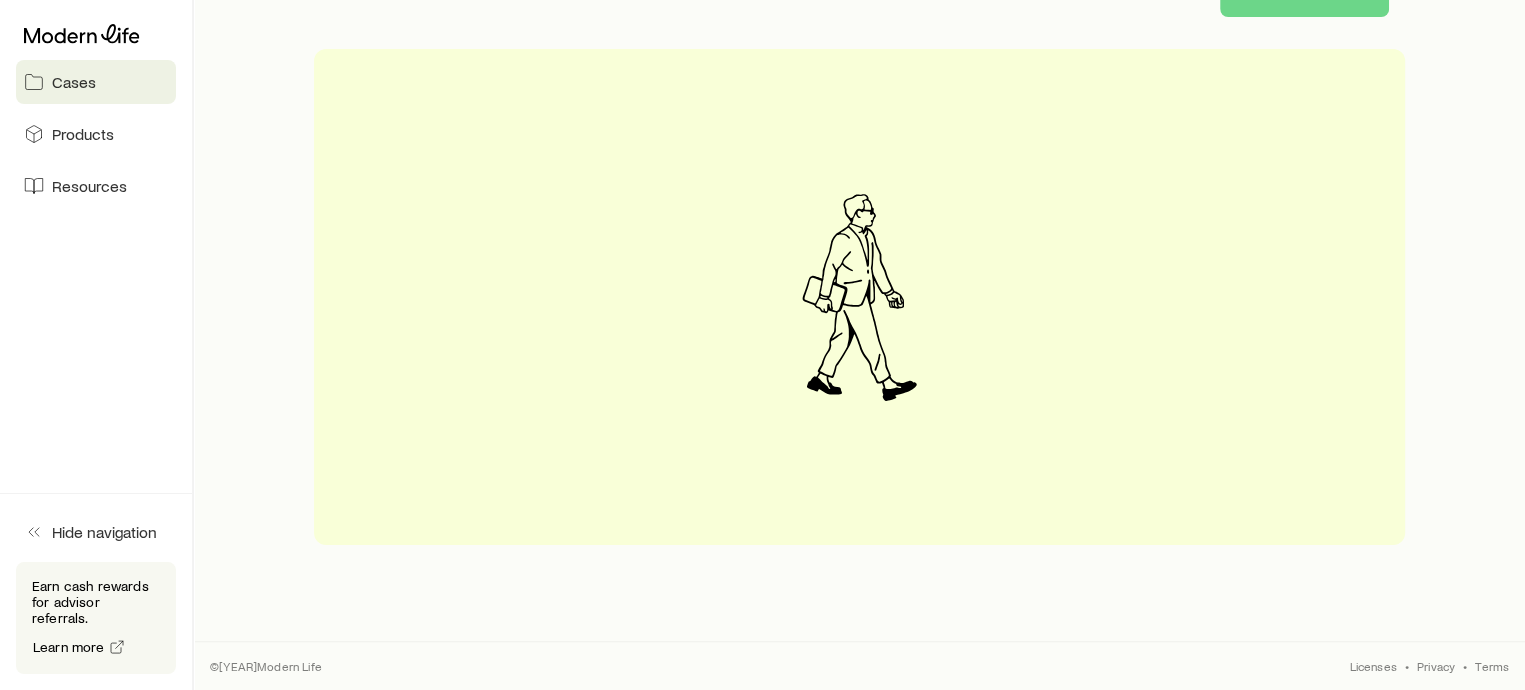 scroll, scrollTop: 0, scrollLeft: 0, axis: both 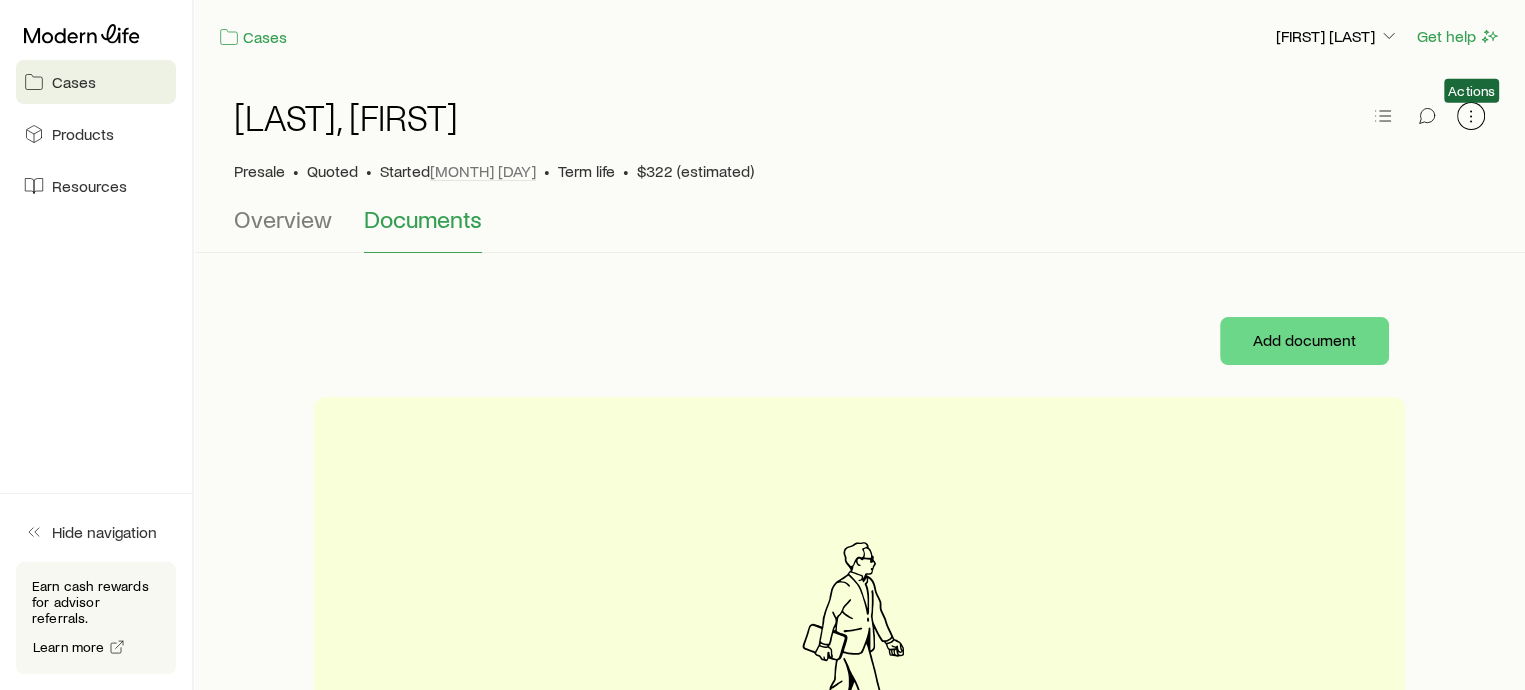 click 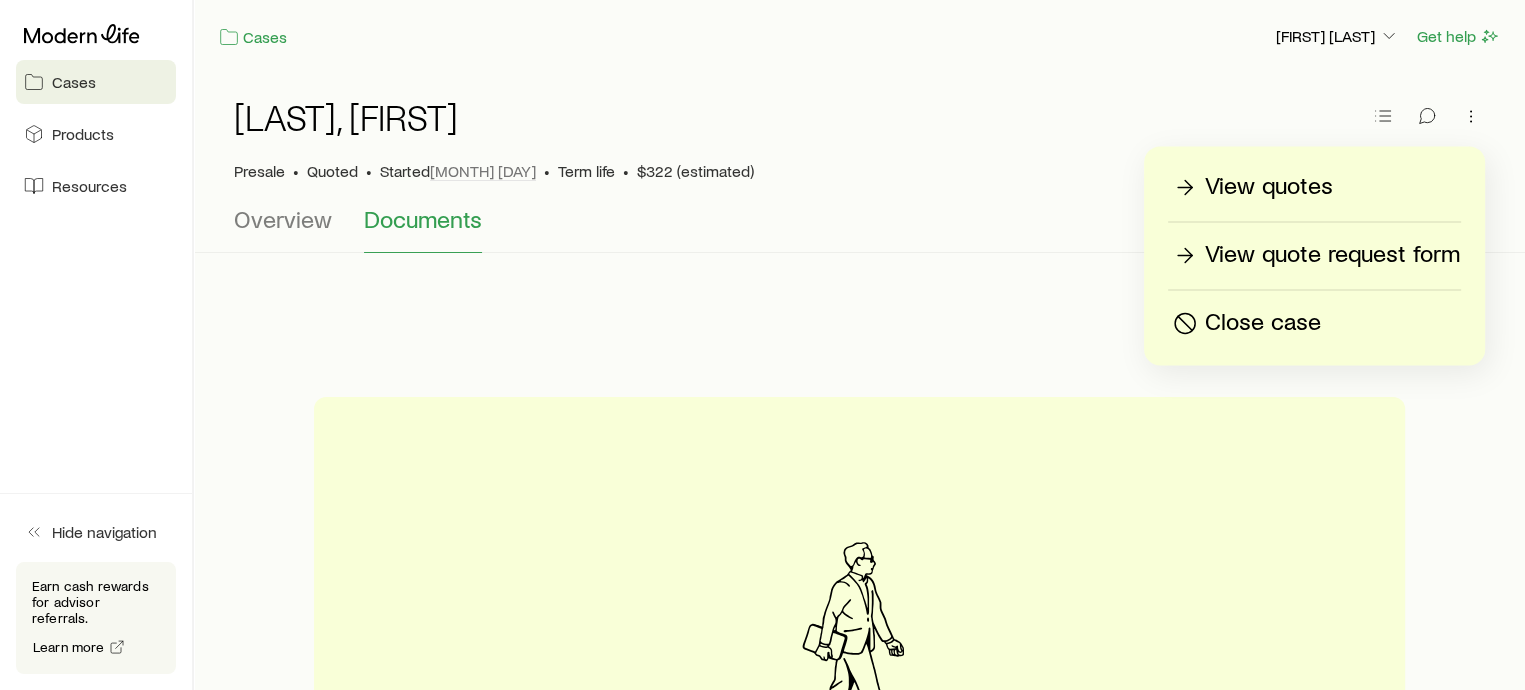 click on "View quotes" at bounding box center (1269, 187) 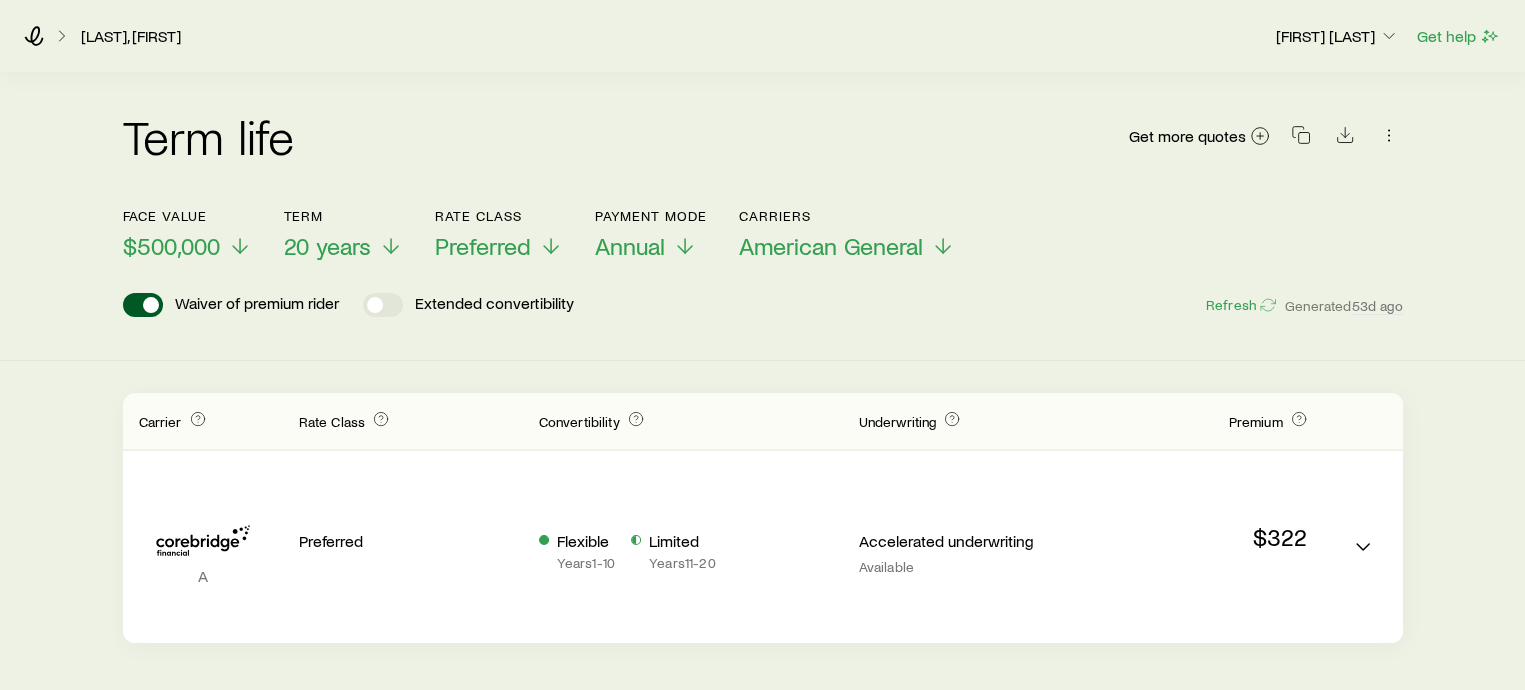 scroll, scrollTop: 66, scrollLeft: 0, axis: vertical 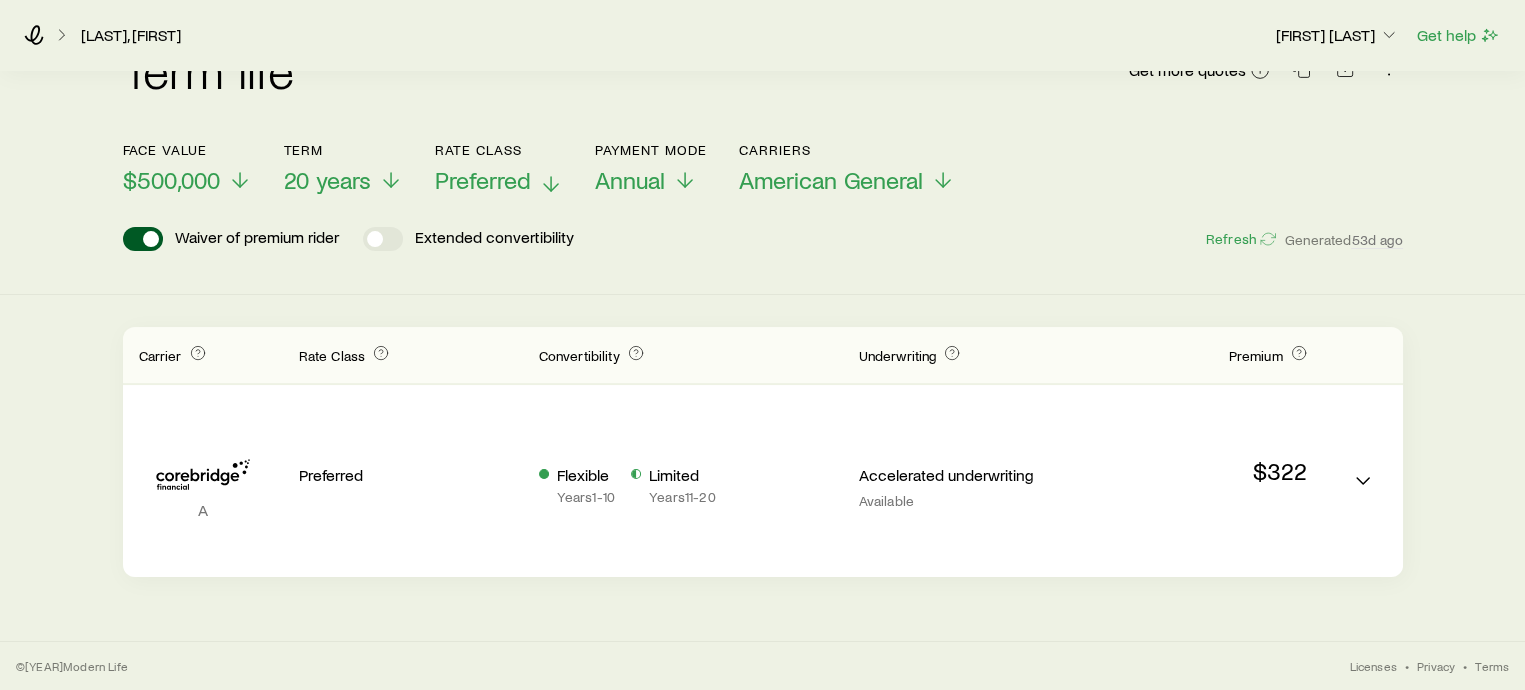 click 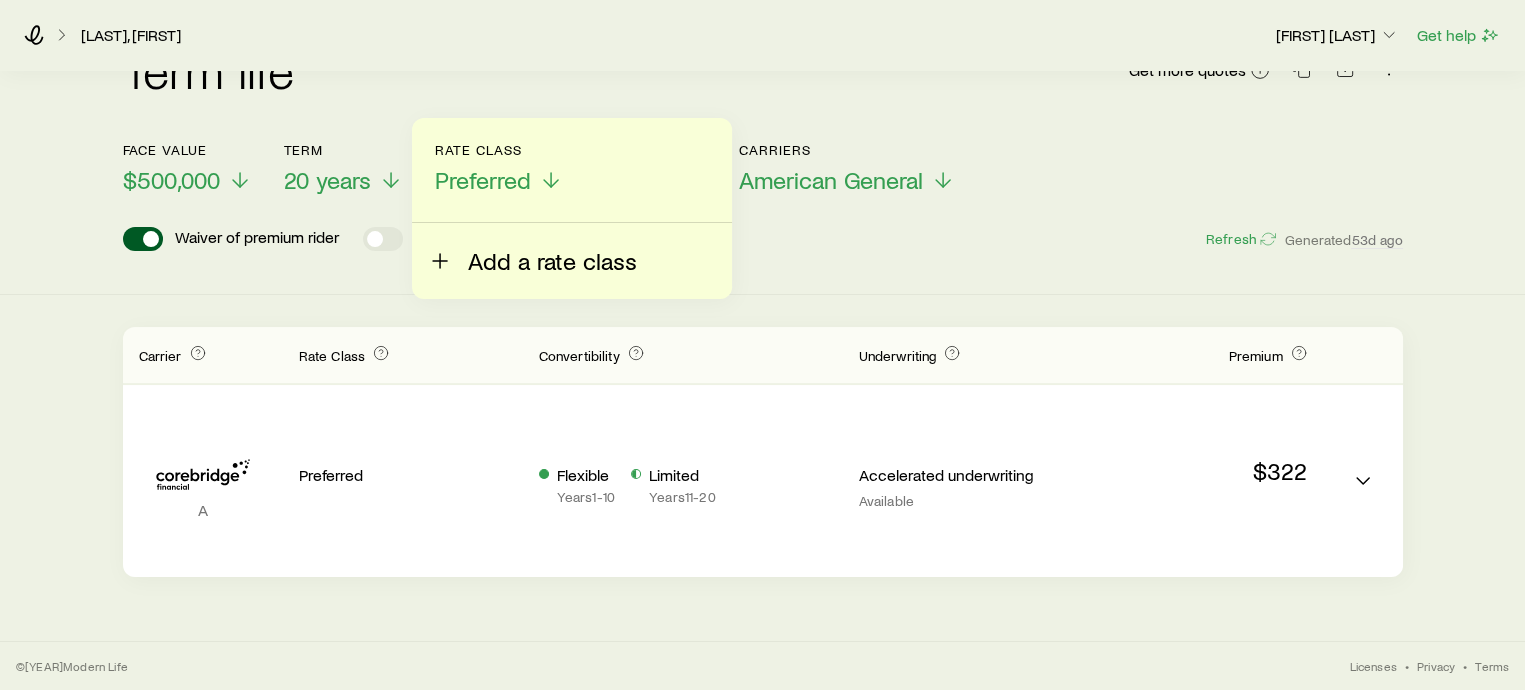 click on "Add a rate class" at bounding box center (552, 261) 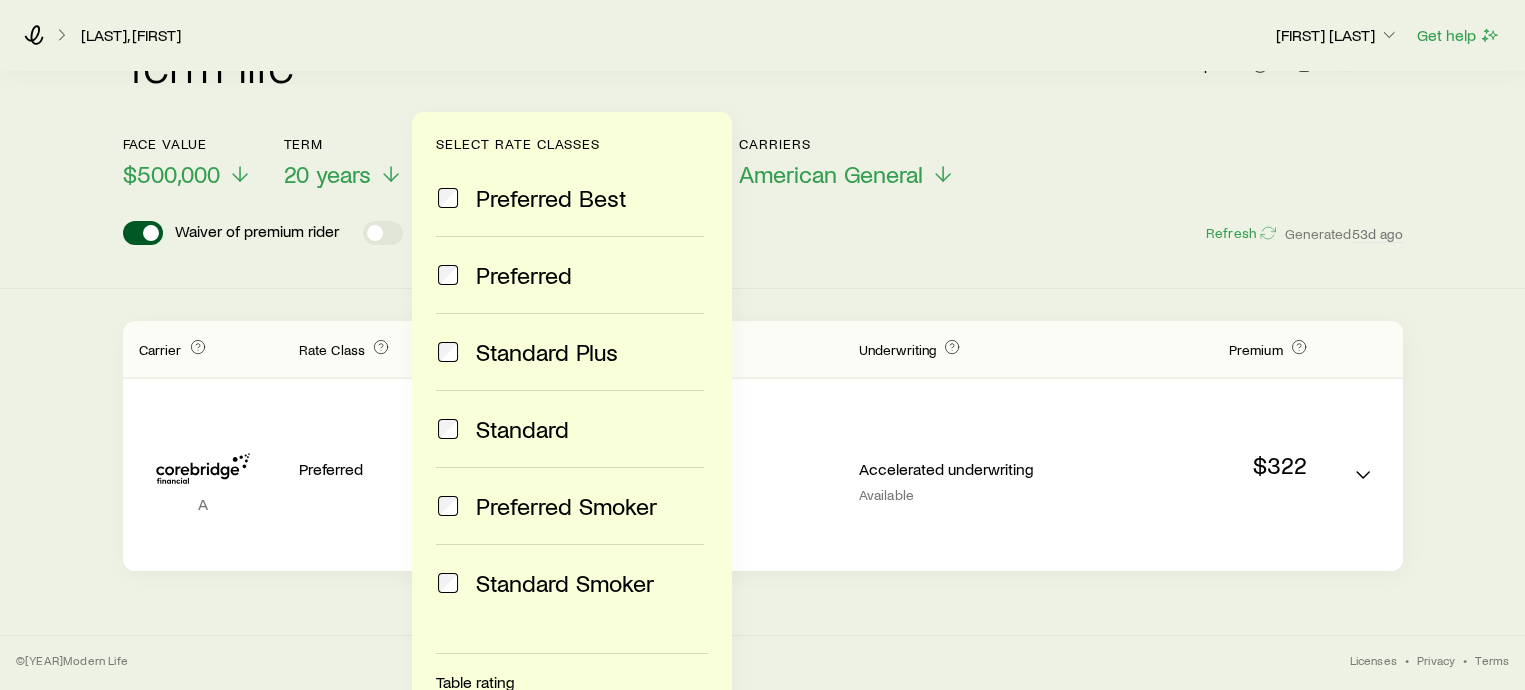 scroll, scrollTop: 68, scrollLeft: 0, axis: vertical 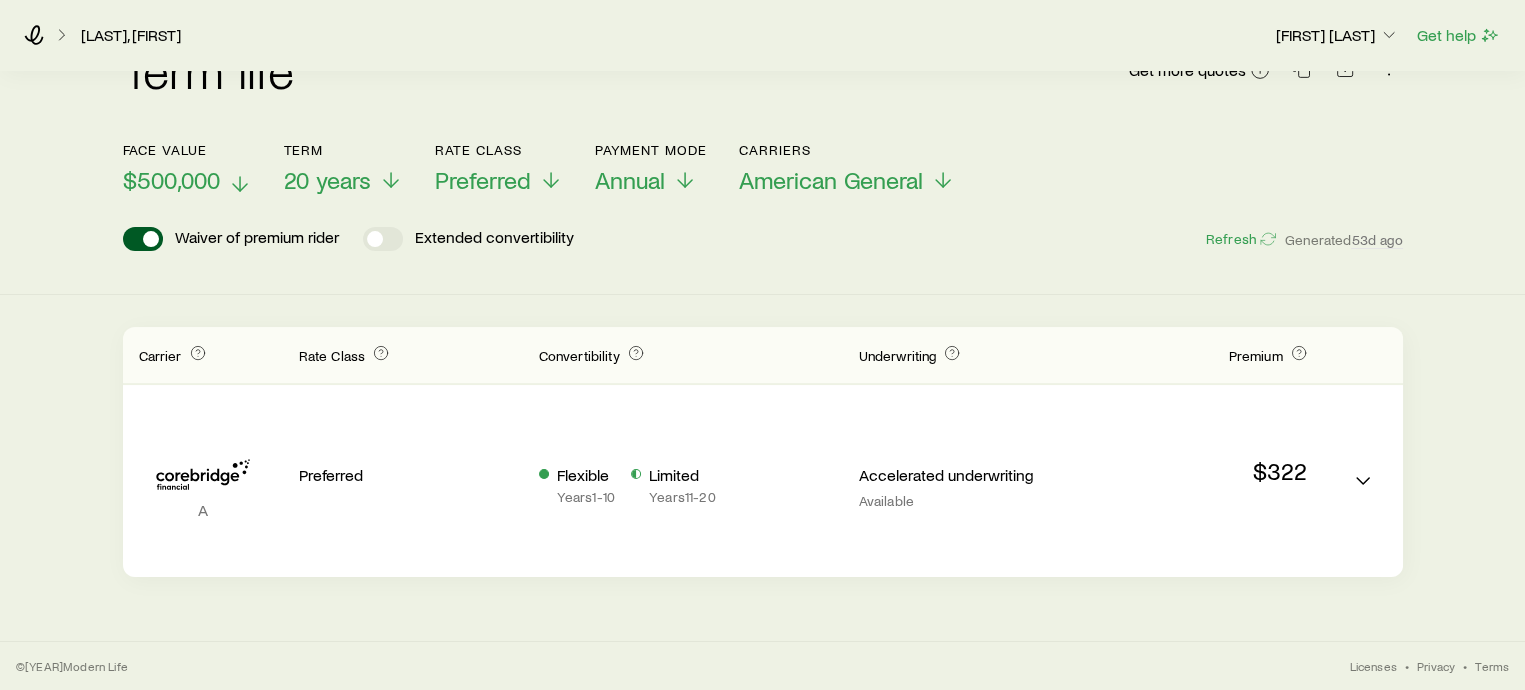click on "$500,000" at bounding box center [171, 180] 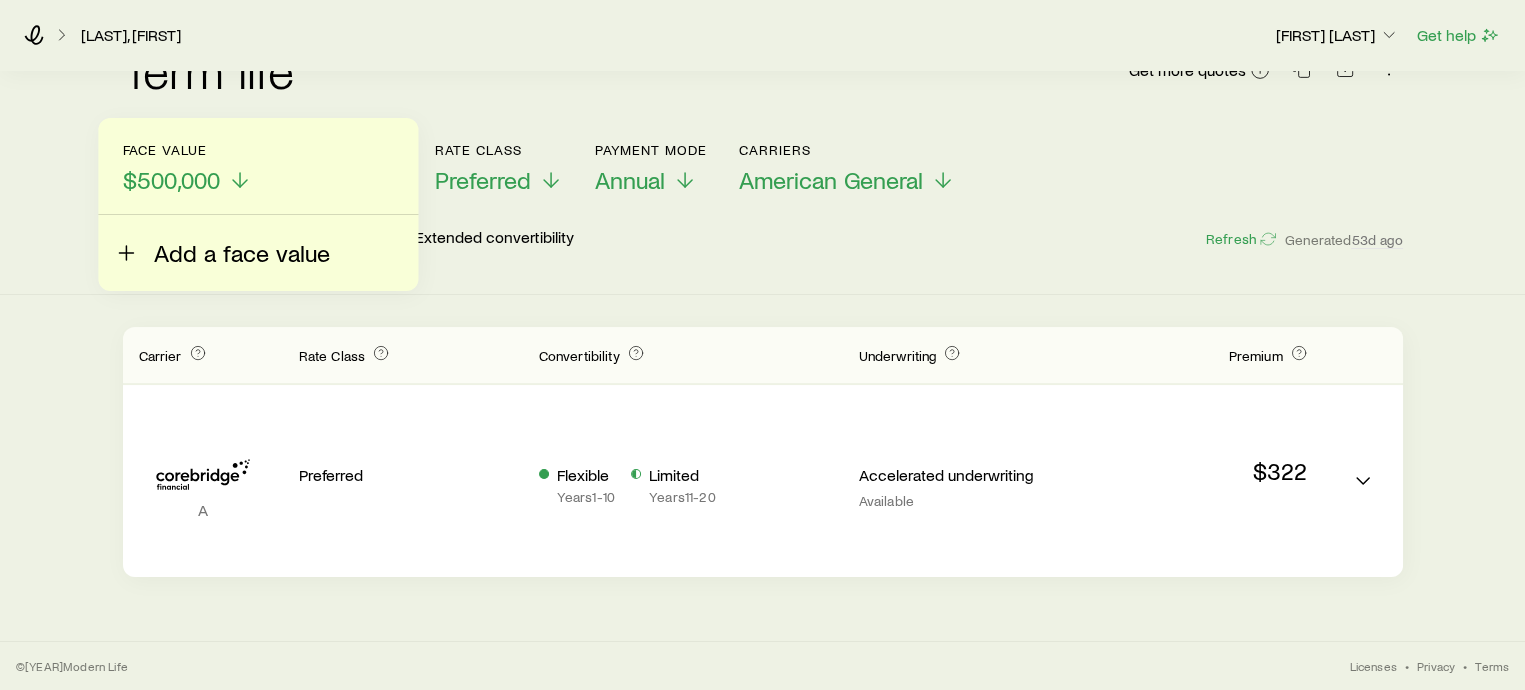 click on "Add a face value" at bounding box center (242, 253) 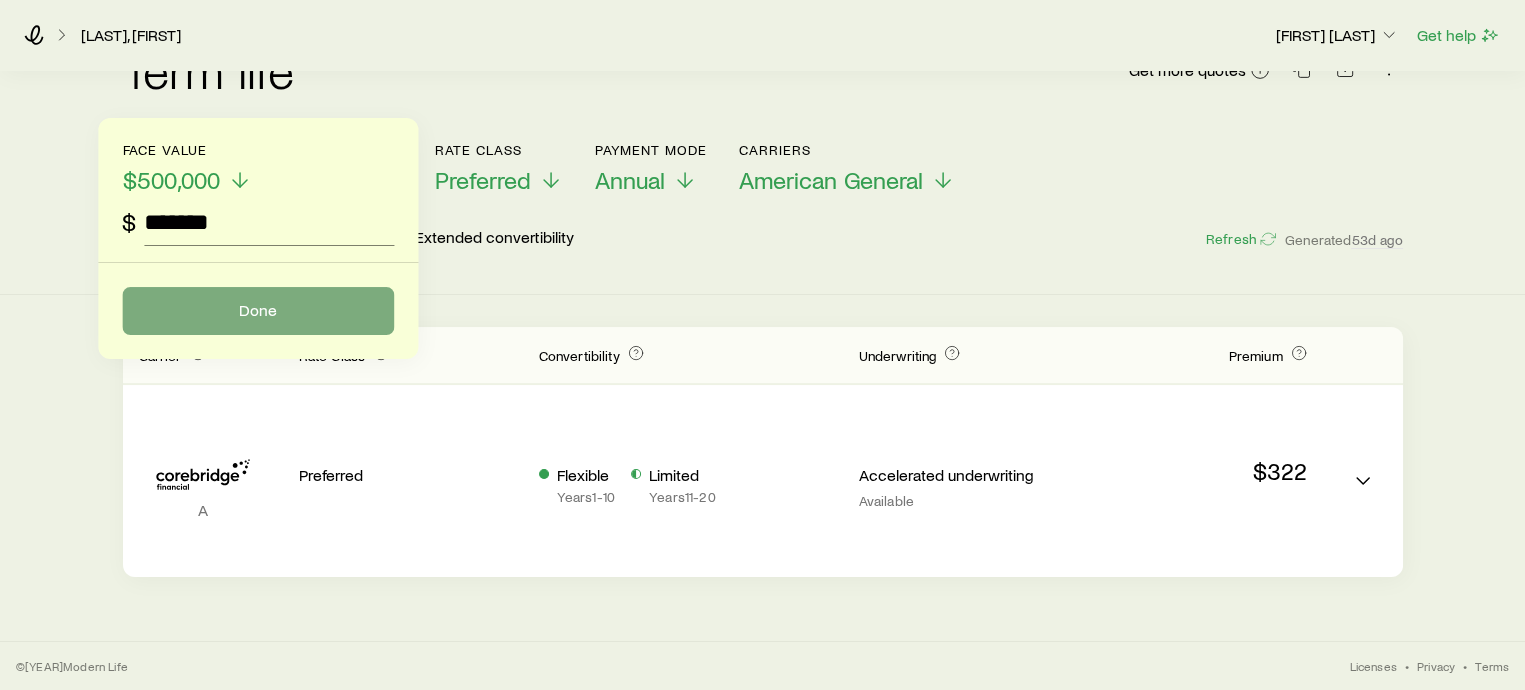 type on "*******" 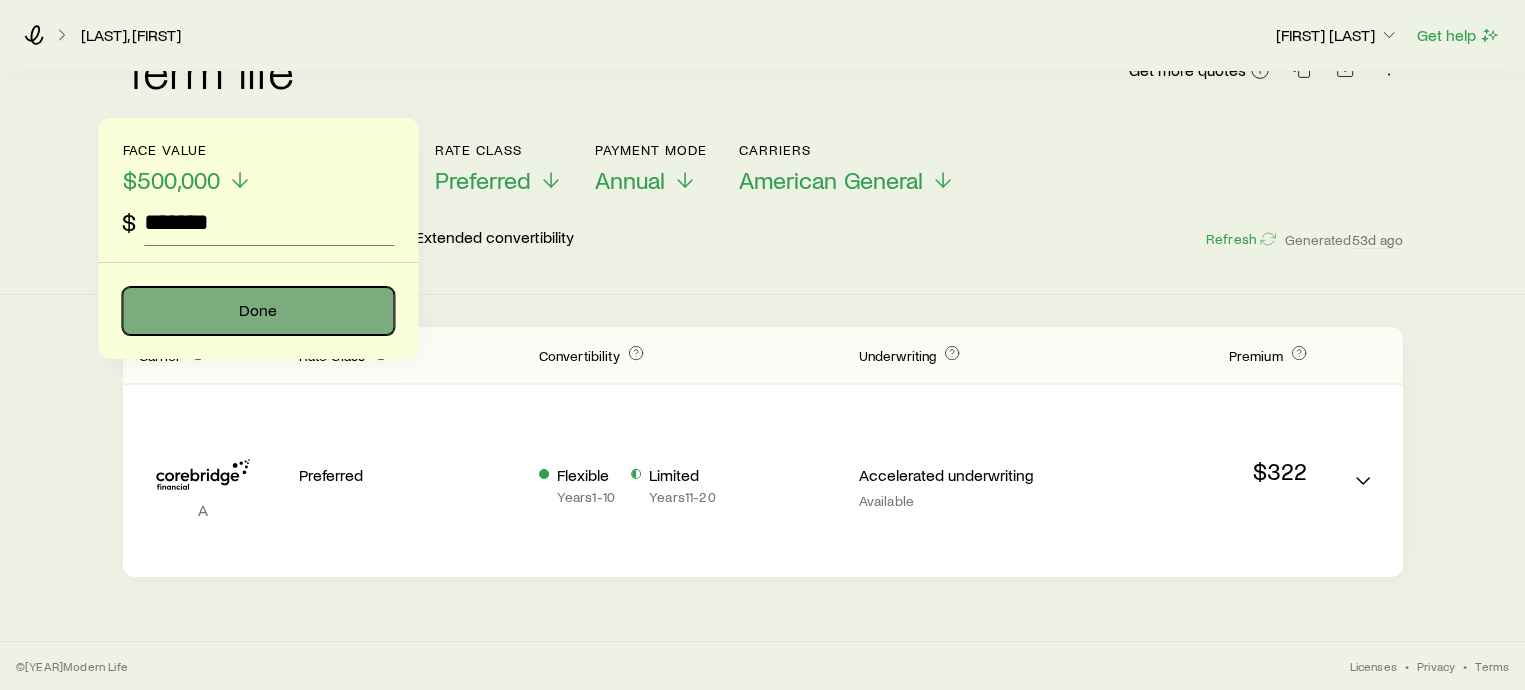 click on "Done" at bounding box center (258, 311) 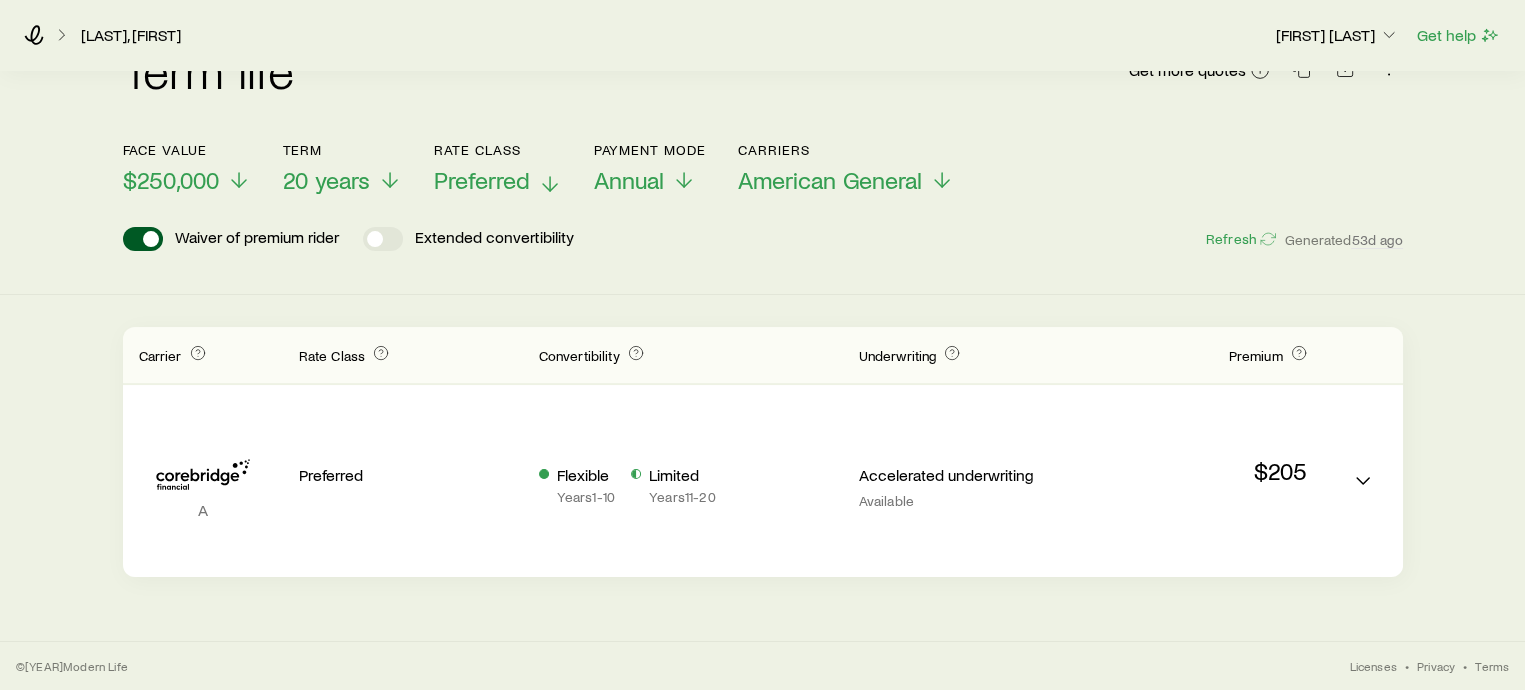 click 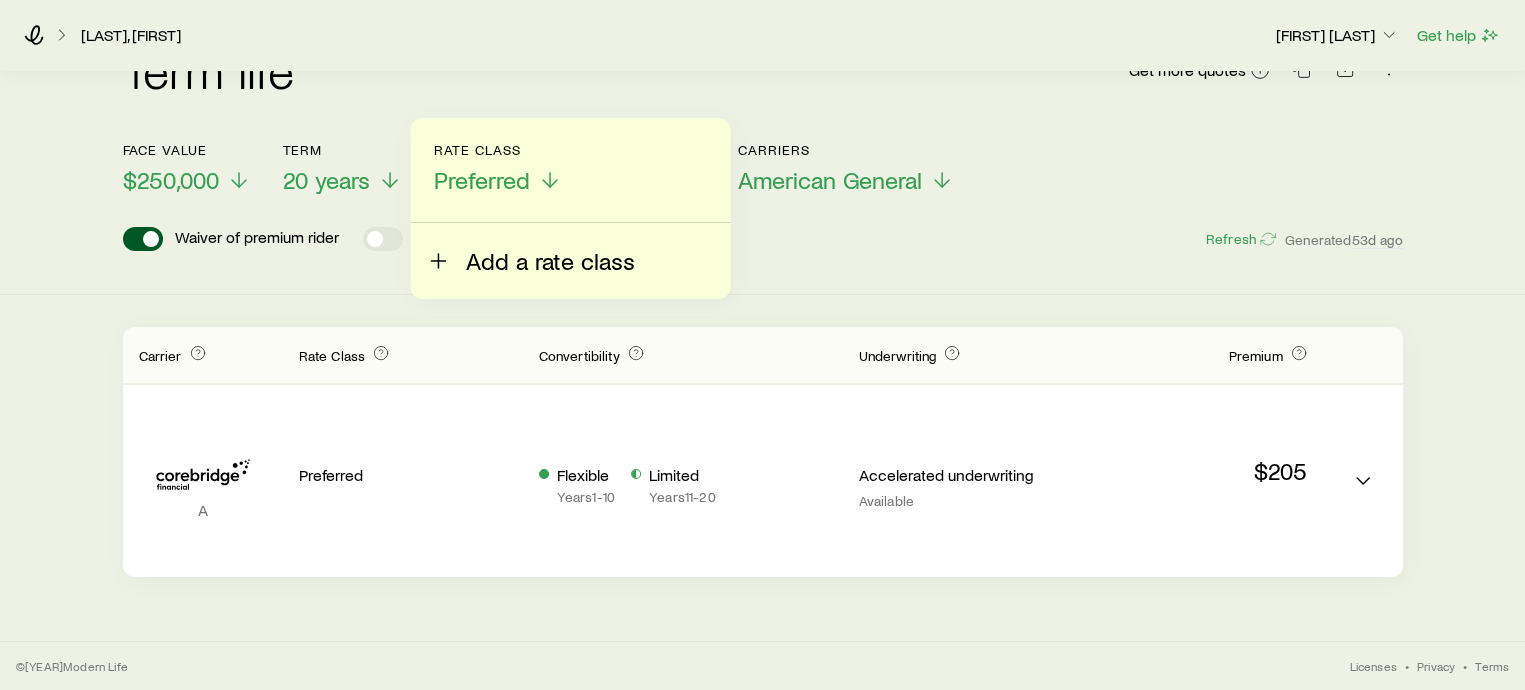 click on "Add a rate class" at bounding box center [550, 261] 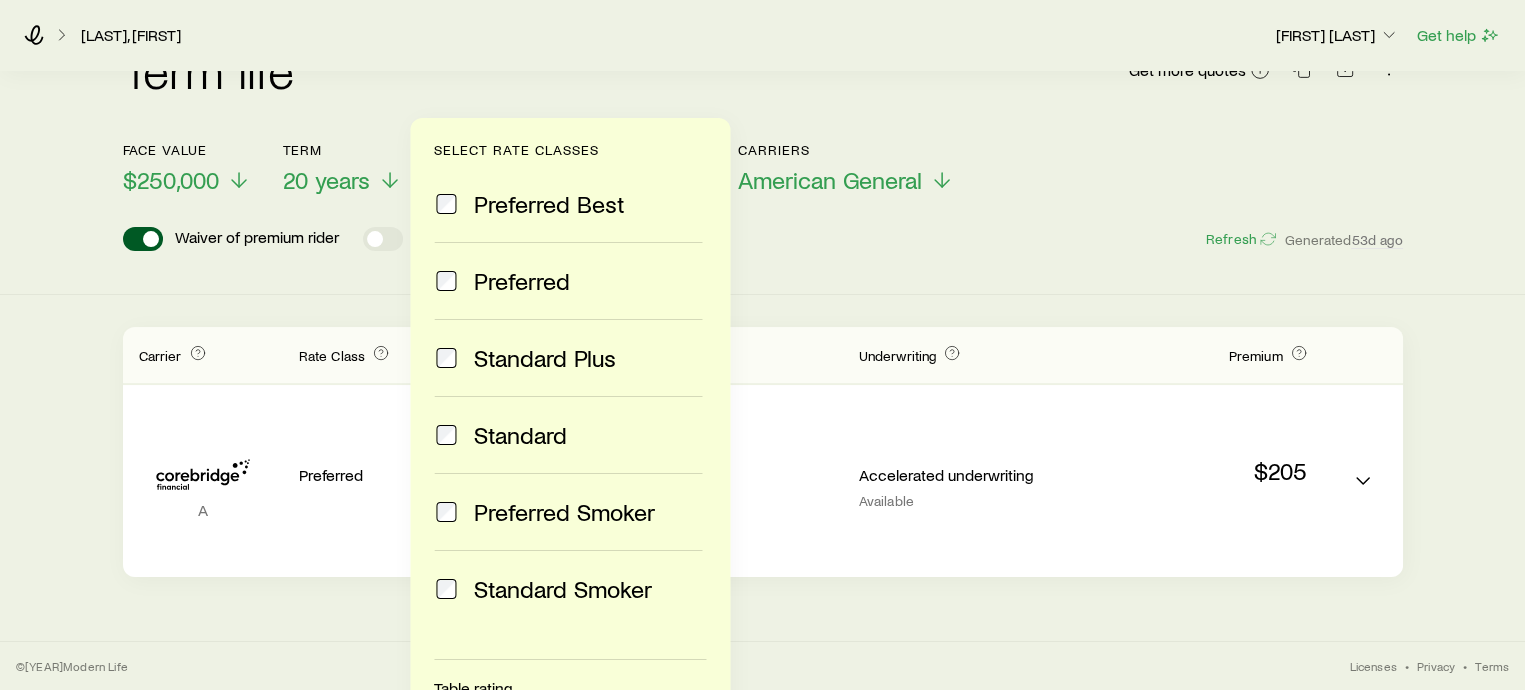 scroll, scrollTop: 236, scrollLeft: 0, axis: vertical 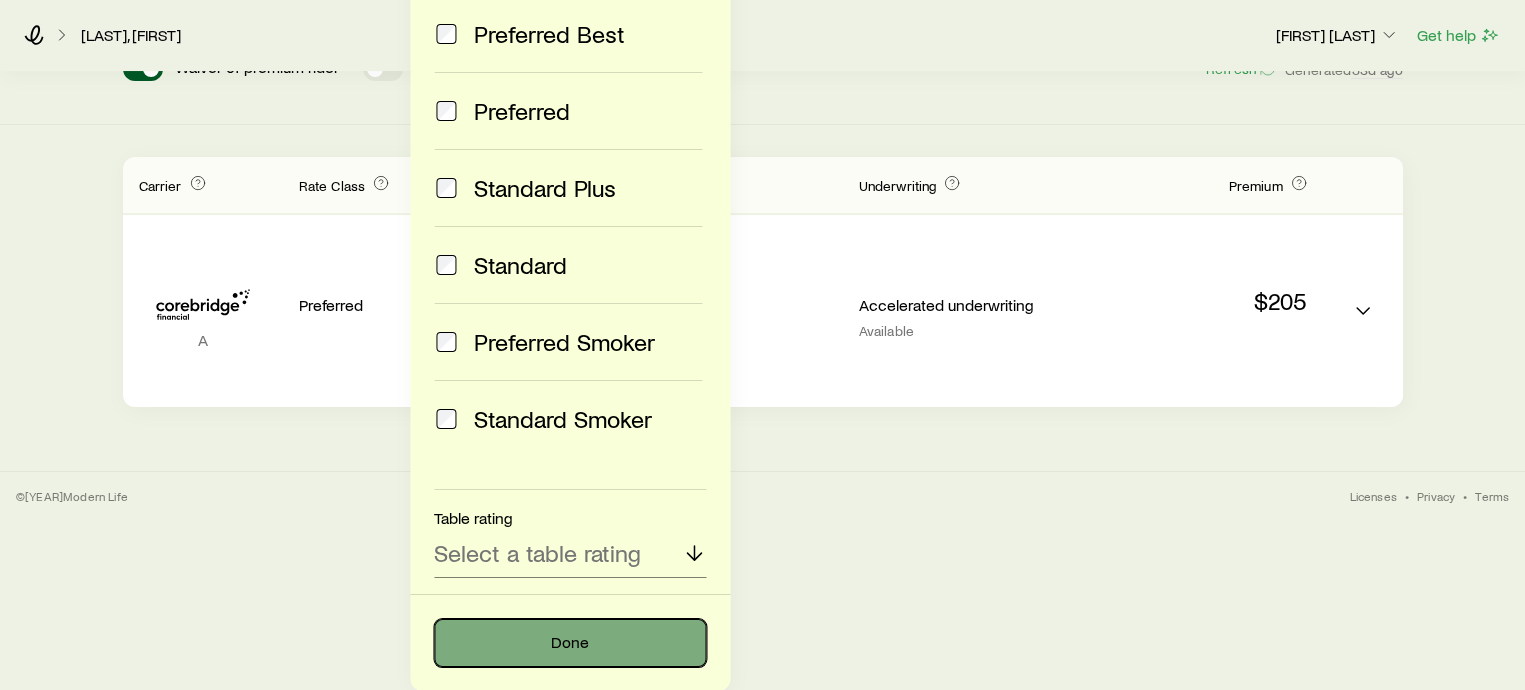 click on "Done" at bounding box center (570, 643) 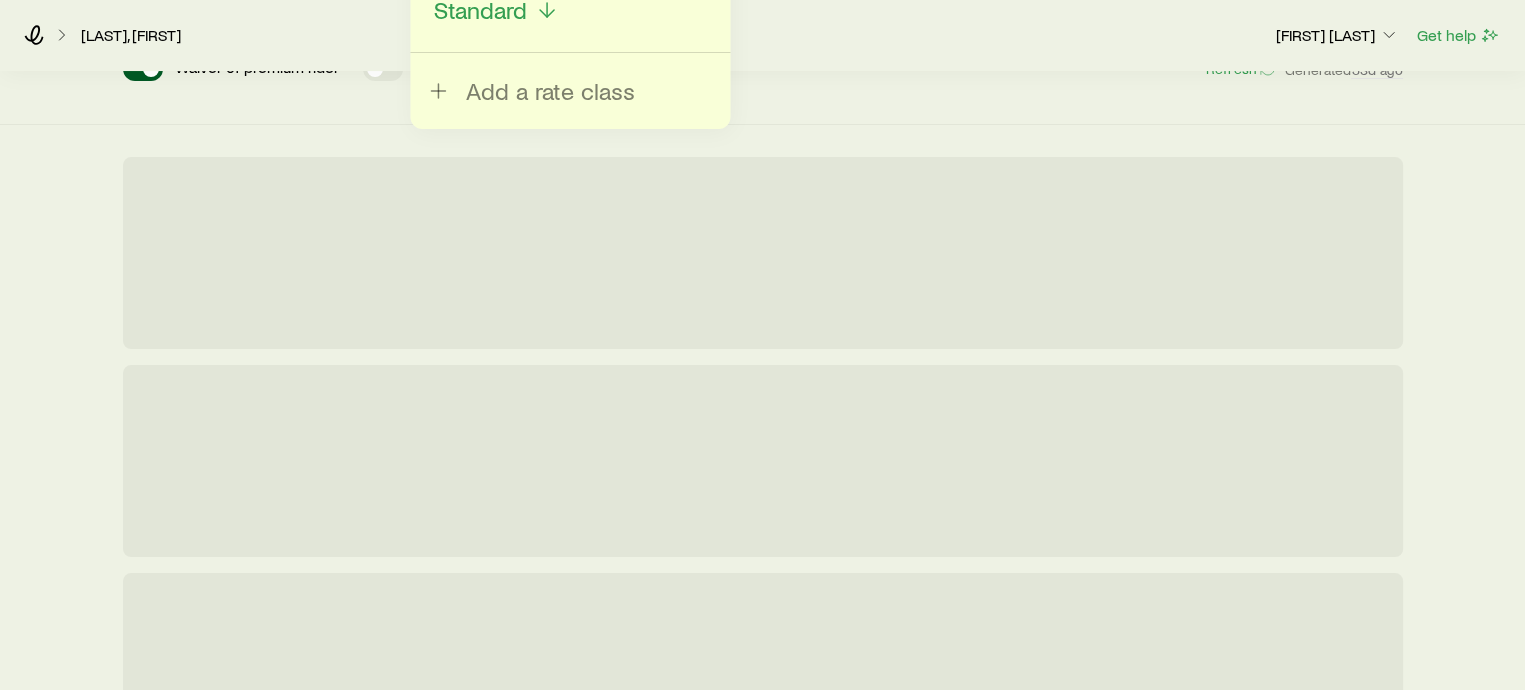 scroll, scrollTop: 66, scrollLeft: 0, axis: vertical 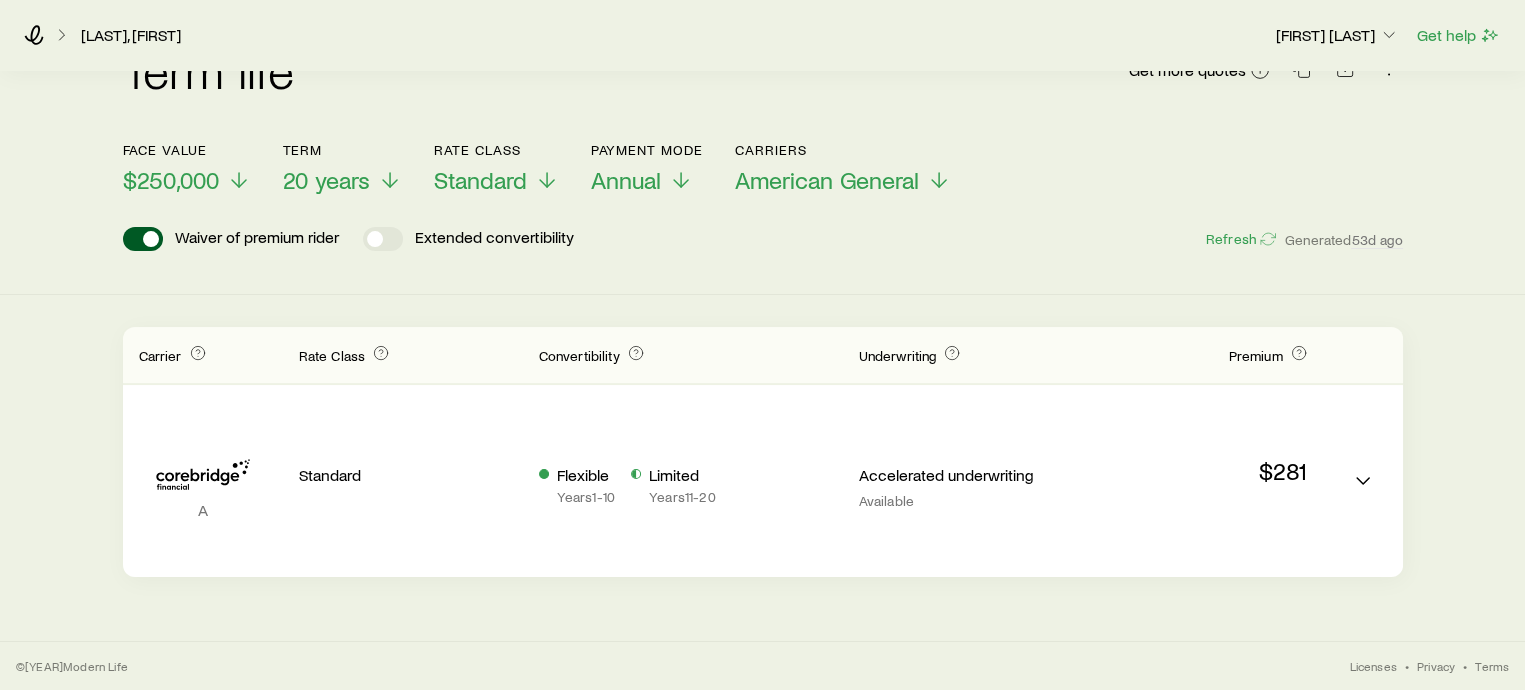 click on "Term life Get more quotes Face value $250,000 Term 20 years Rate Class Standard Payment Mode Annual Carriers American General Waiver of premium rider Extended convertibility Refresh Generated 53d ago" at bounding box center (762, 150) 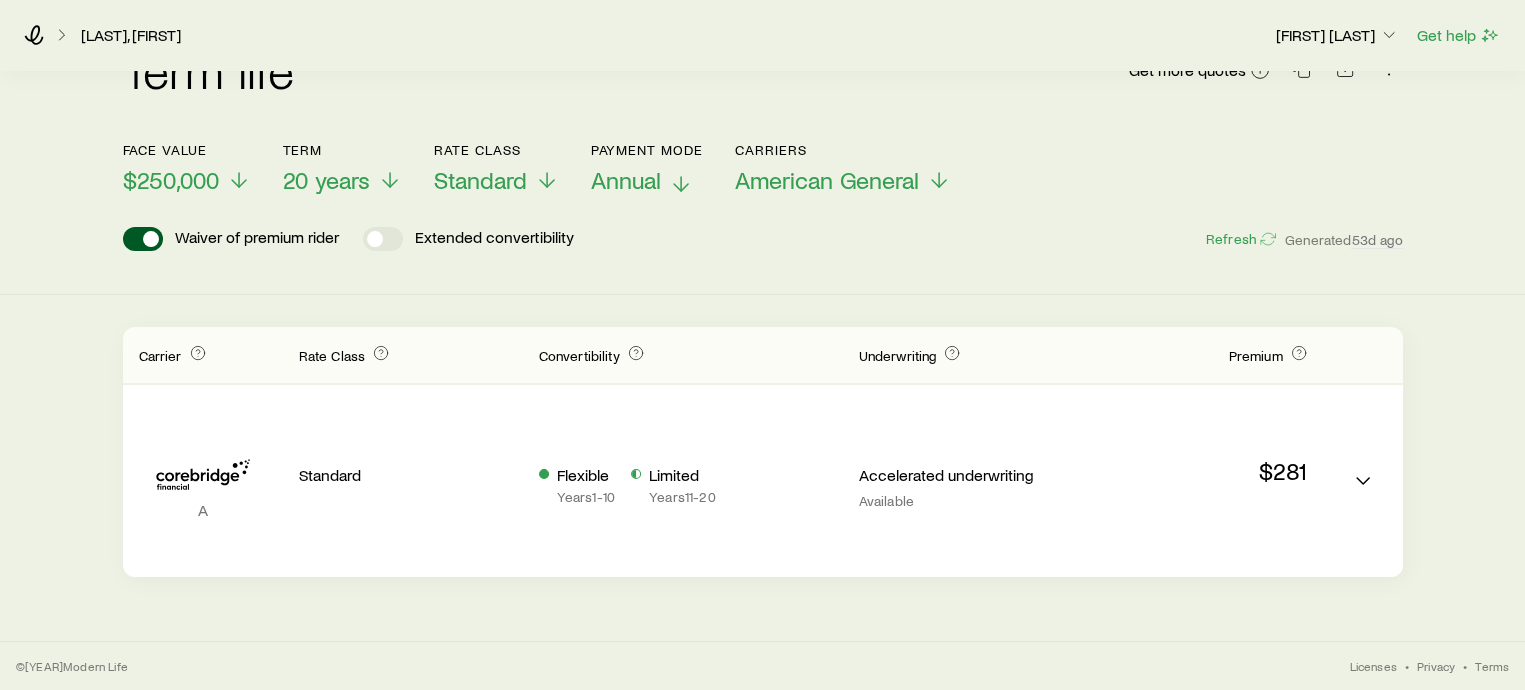 click 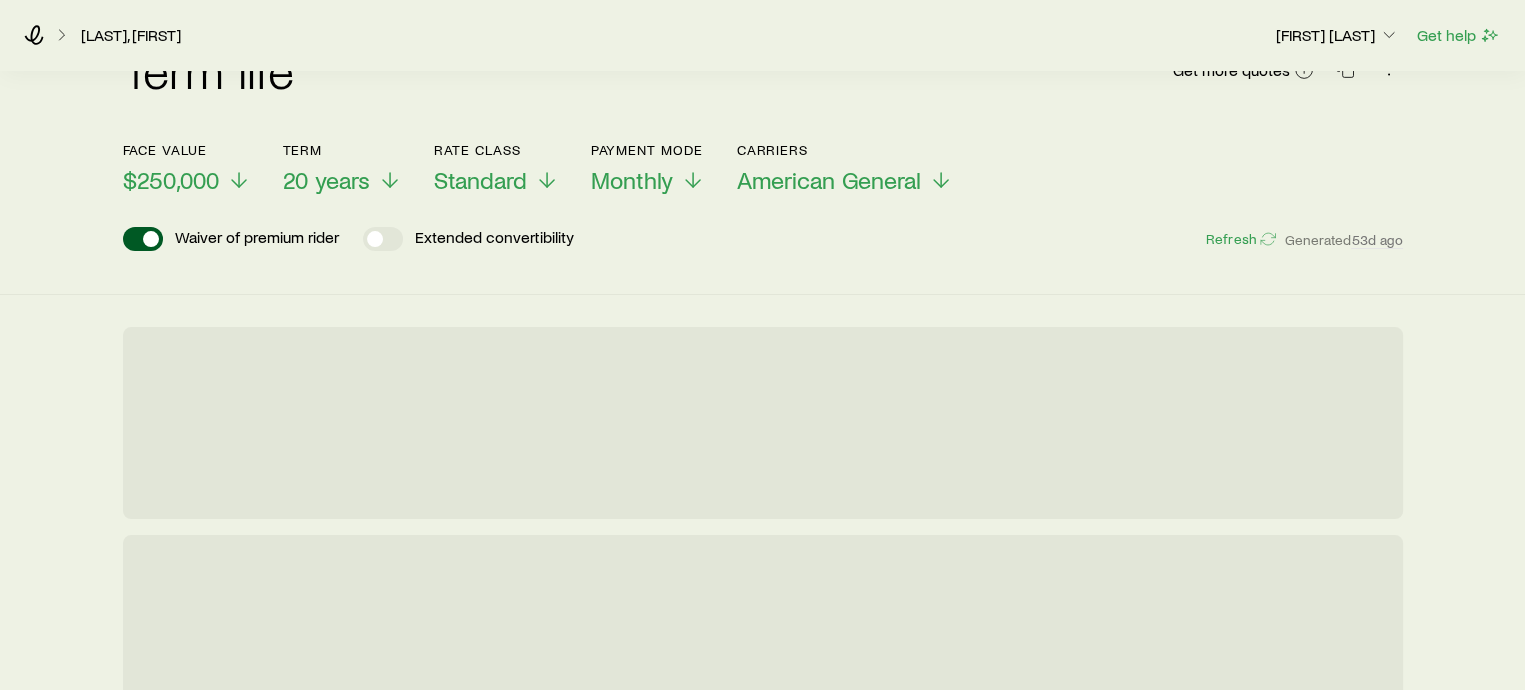 click at bounding box center [763, 423] 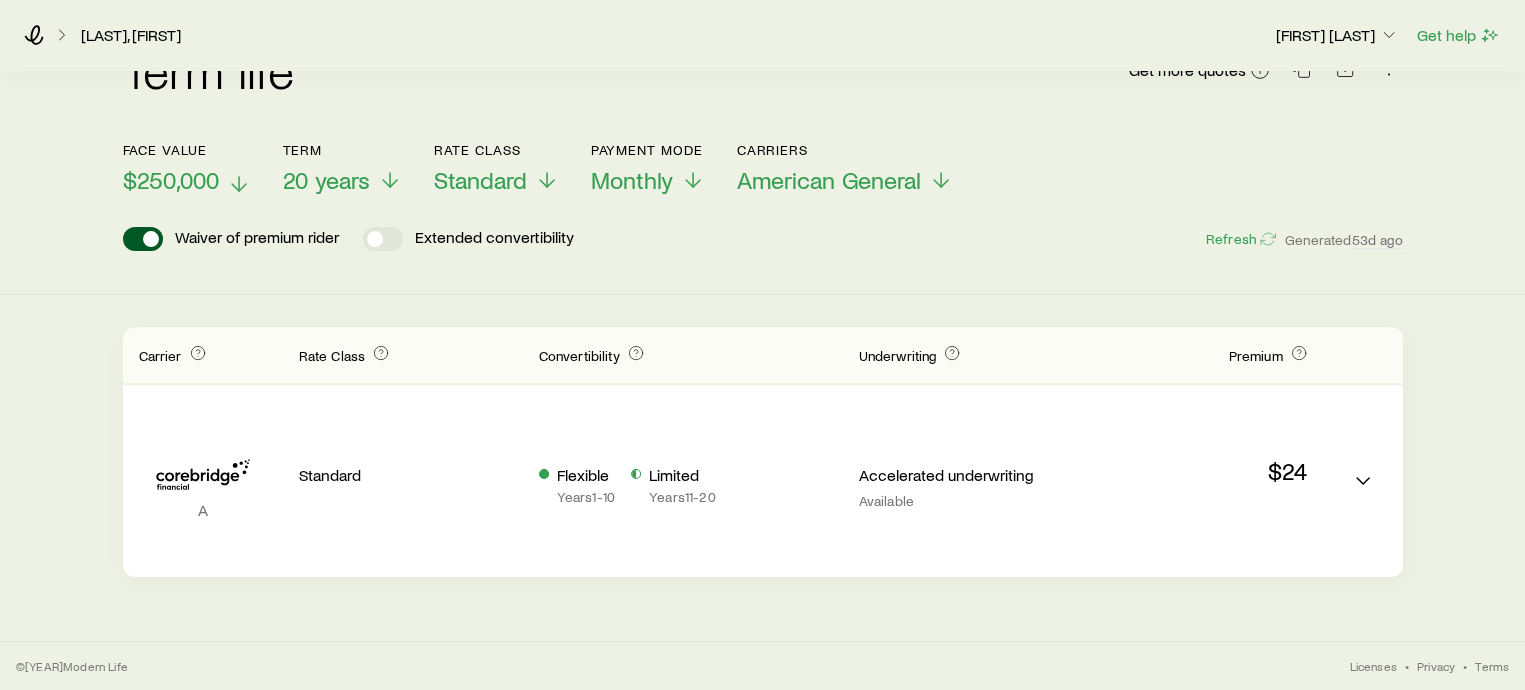 click 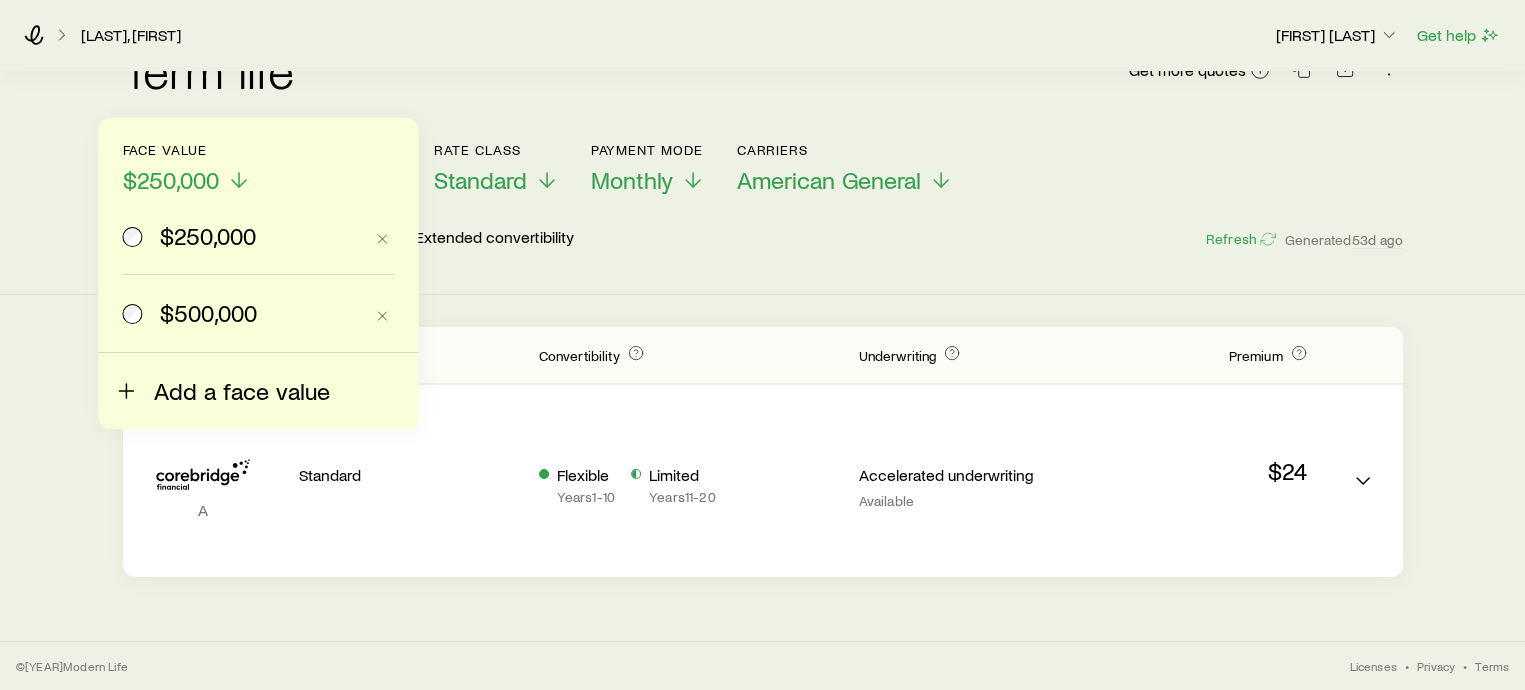 click on "Add a face value" at bounding box center (242, 391) 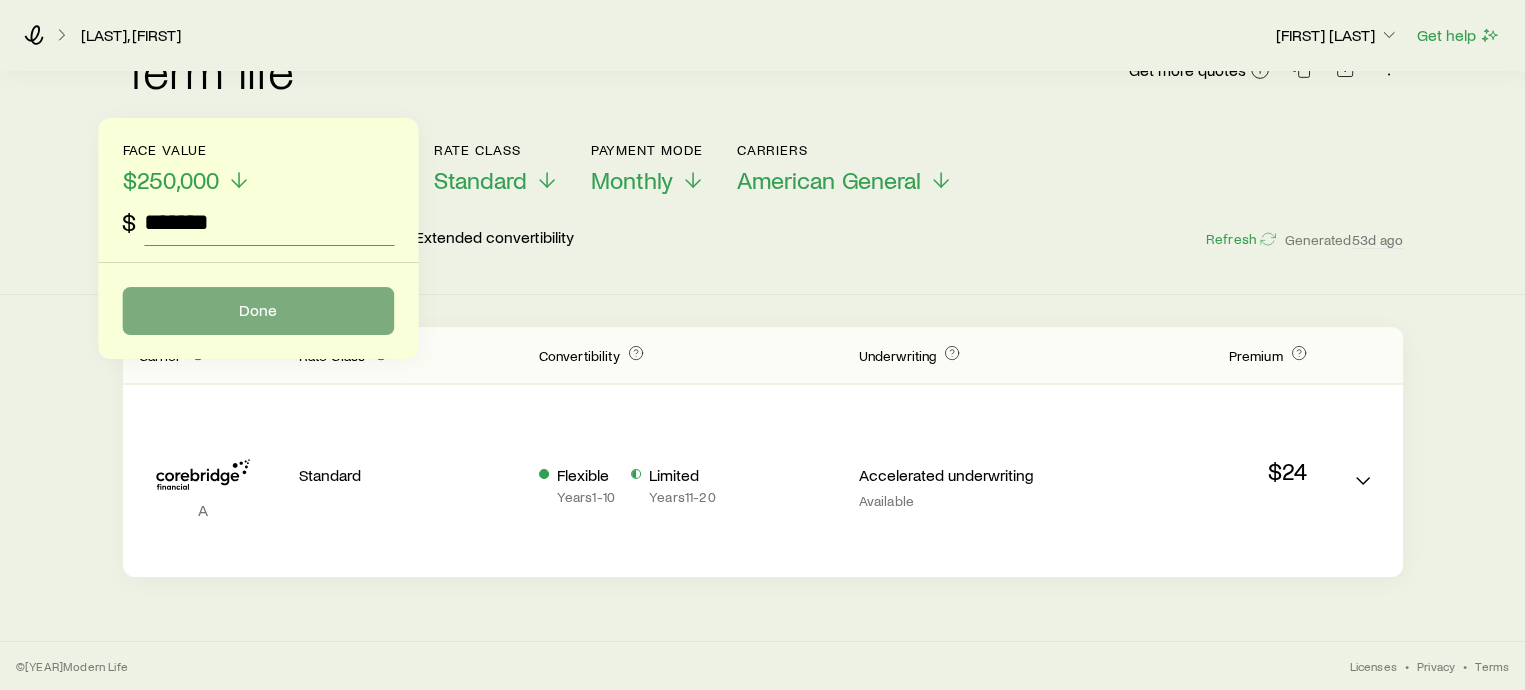 type on "*******" 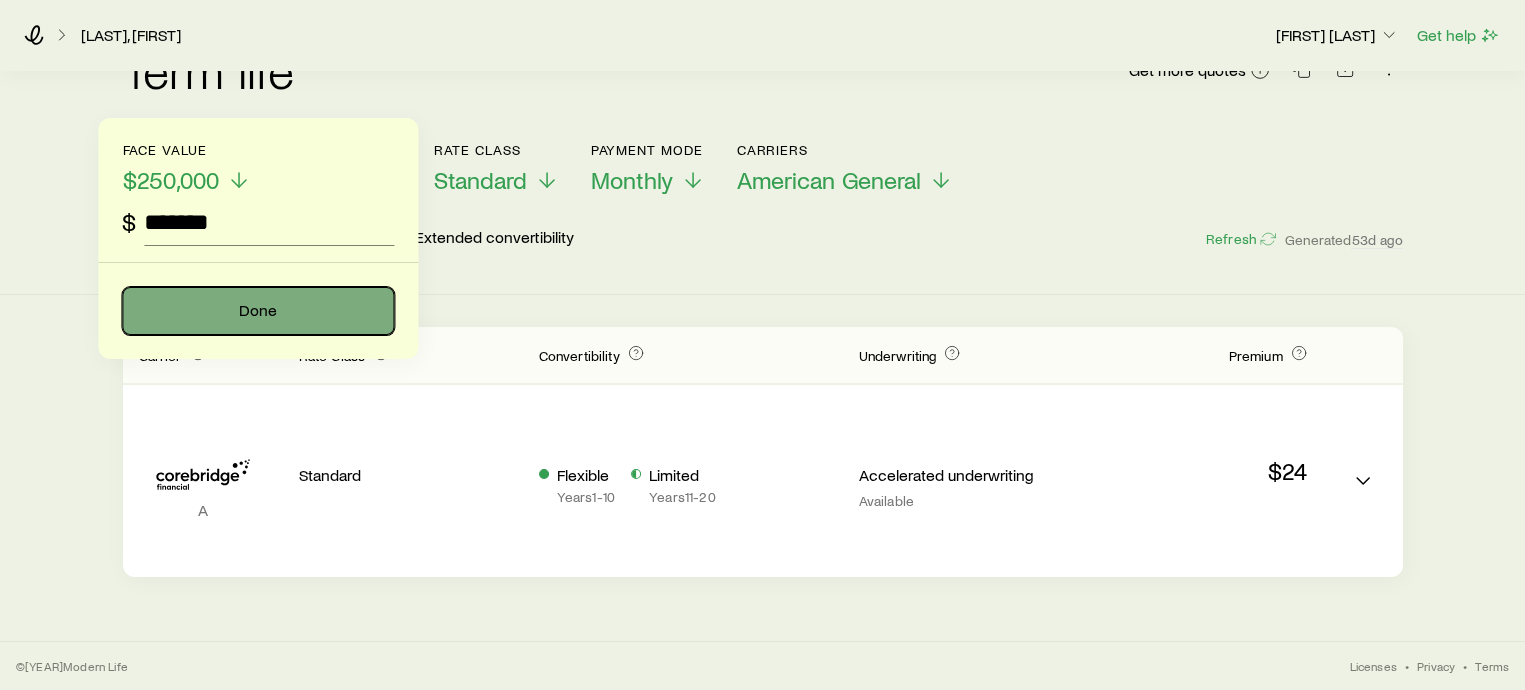 click on "Done" at bounding box center (258, 311) 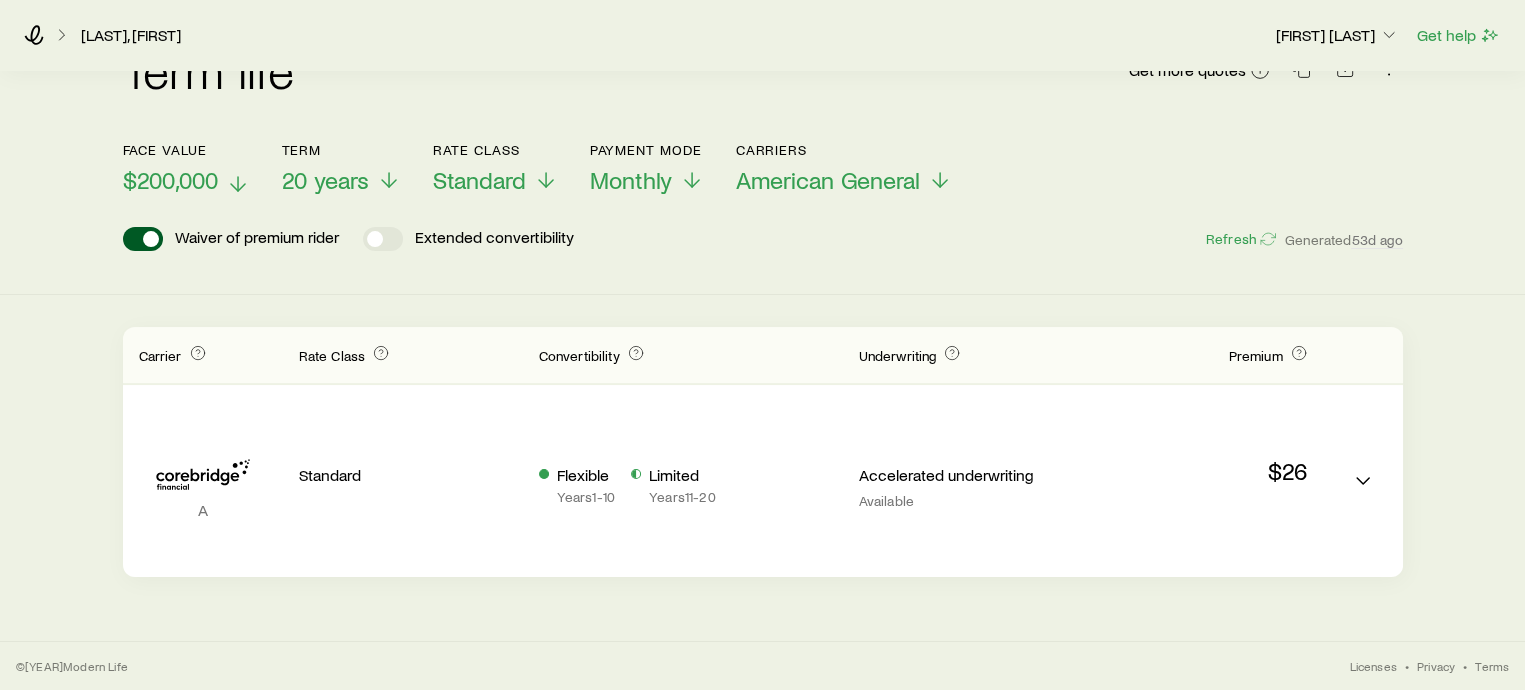 click 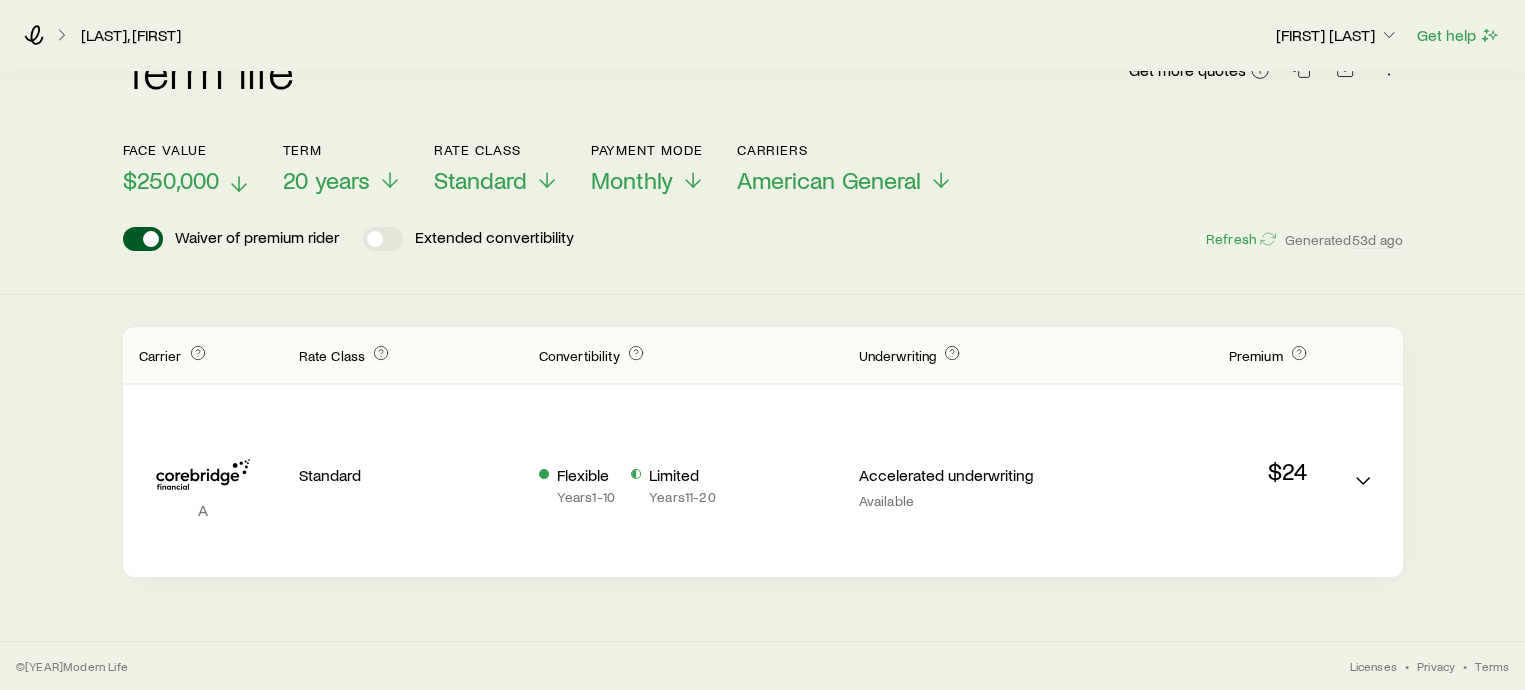 click 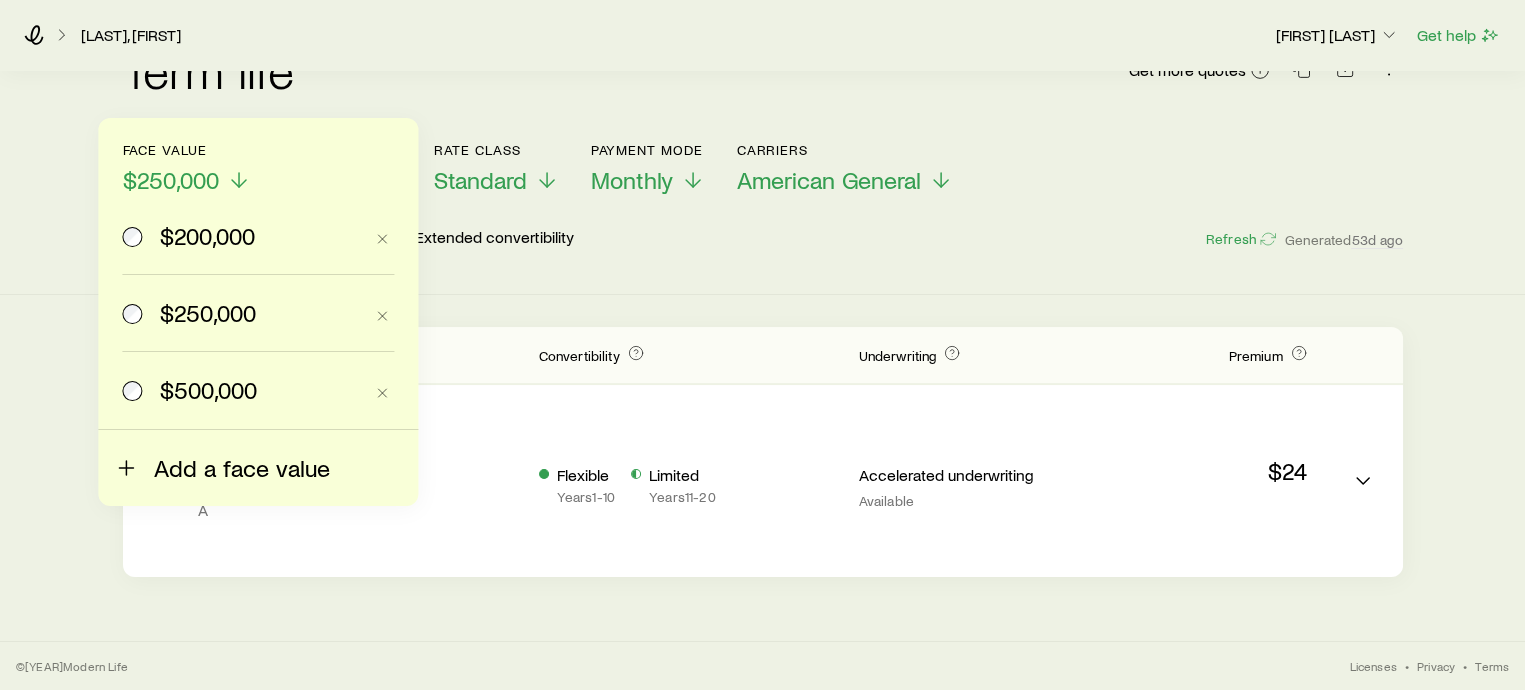 click on "Add a face value" at bounding box center (242, 468) 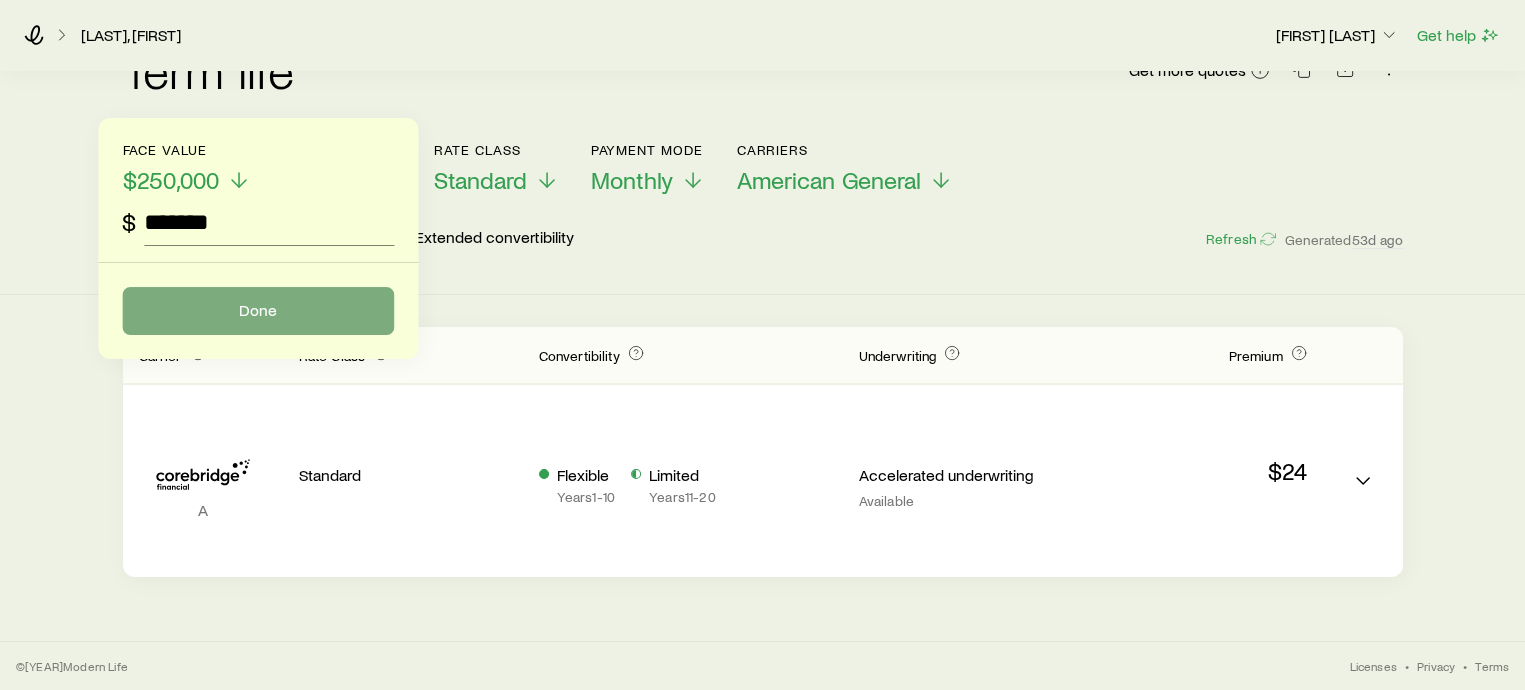 type on "*******" 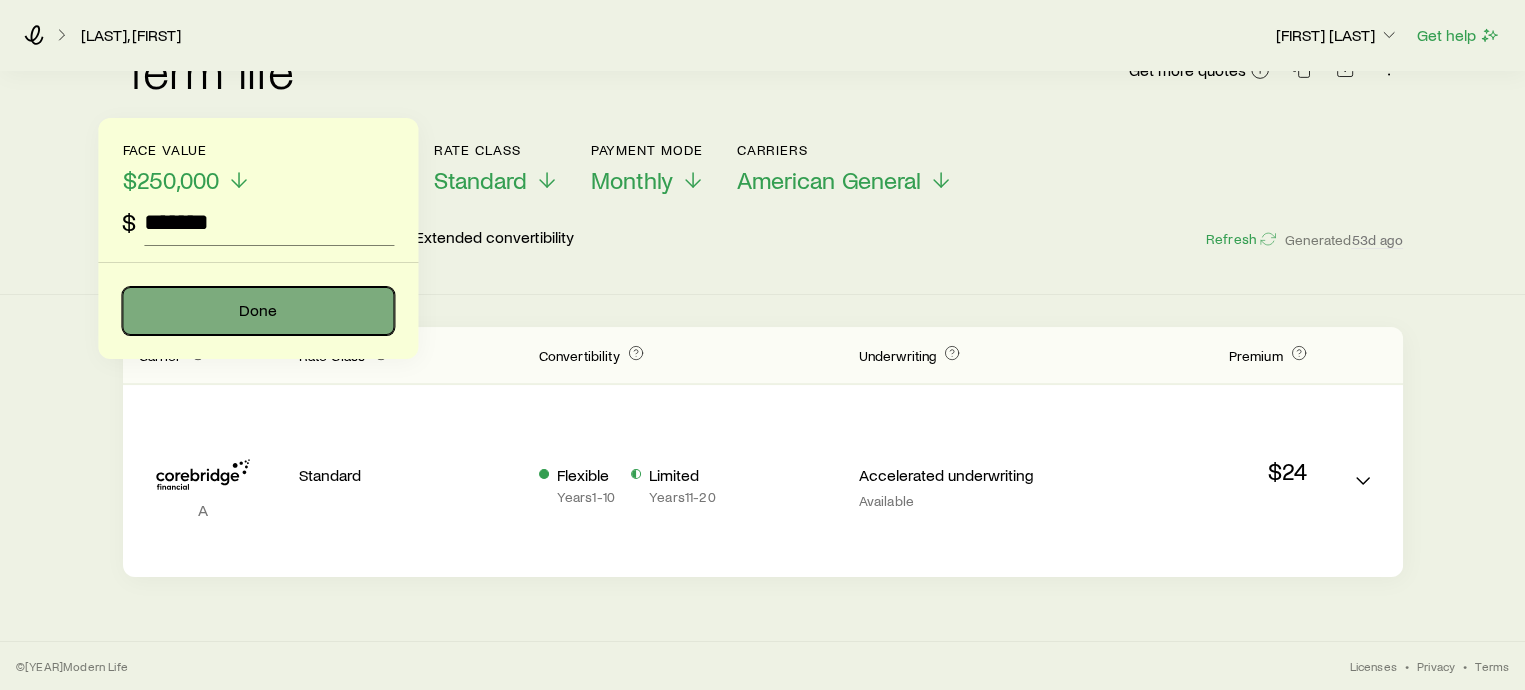 click on "Done" at bounding box center (258, 311) 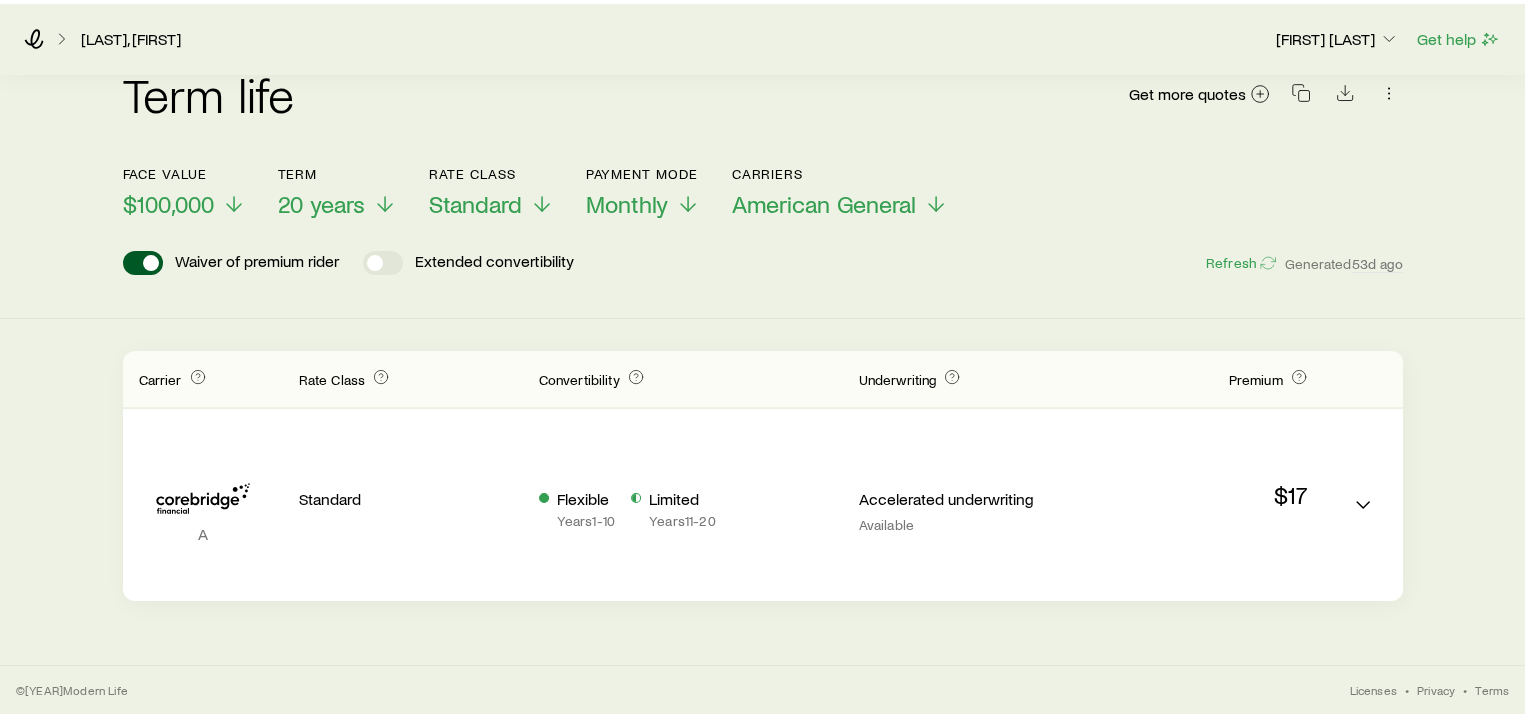 scroll, scrollTop: 38, scrollLeft: 0, axis: vertical 